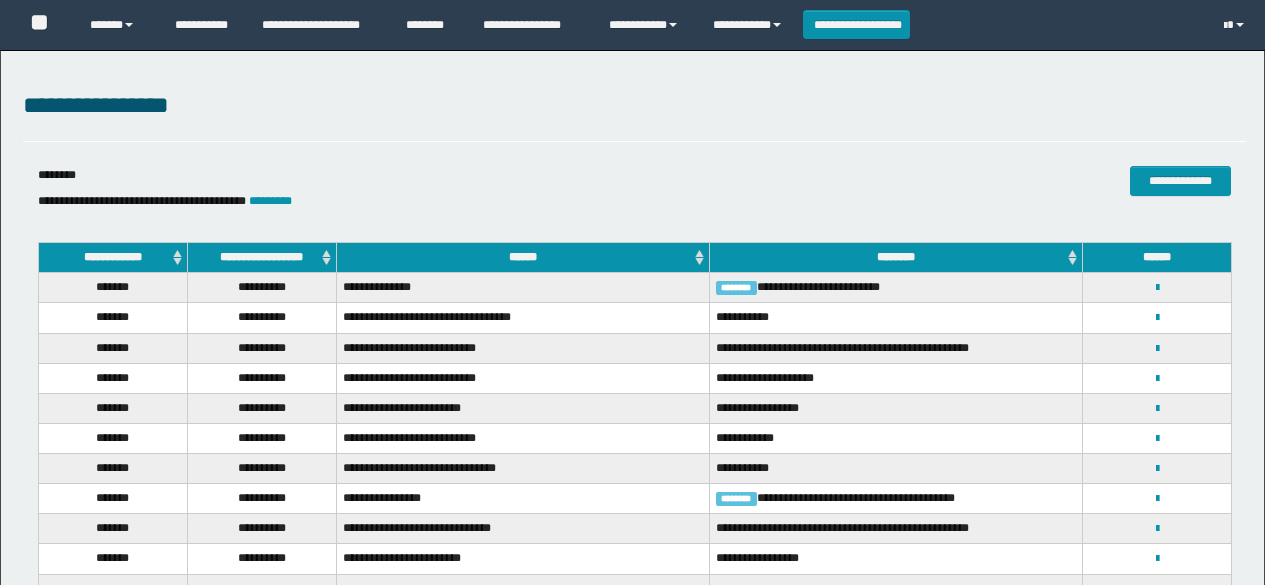 scroll, scrollTop: 289, scrollLeft: 0, axis: vertical 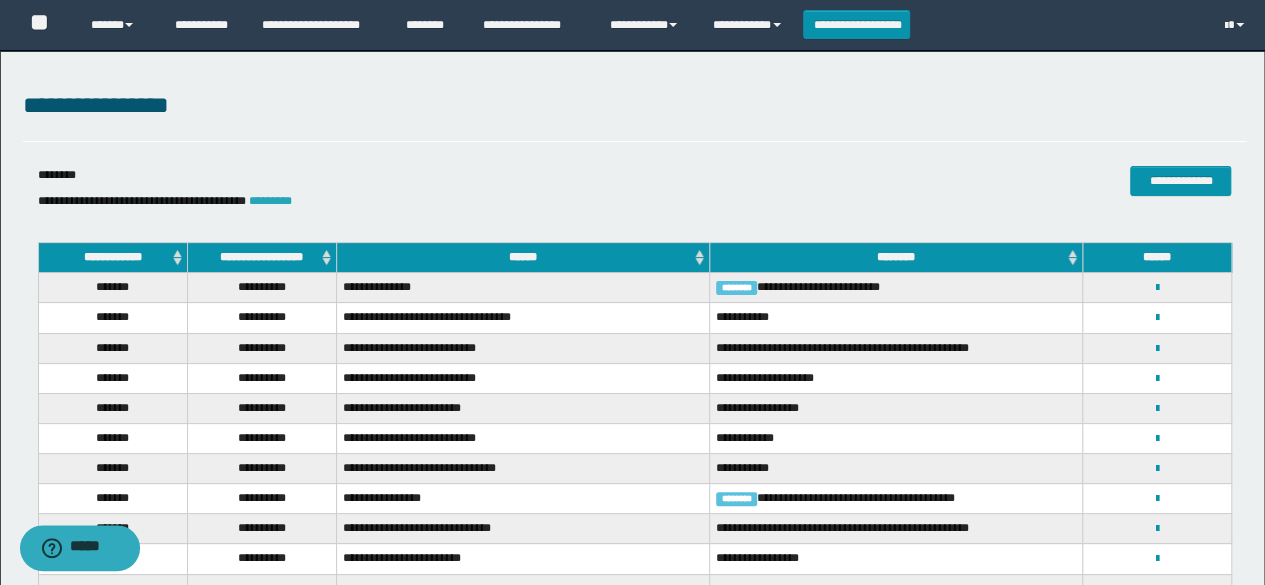click on "*********" at bounding box center (270, 201) 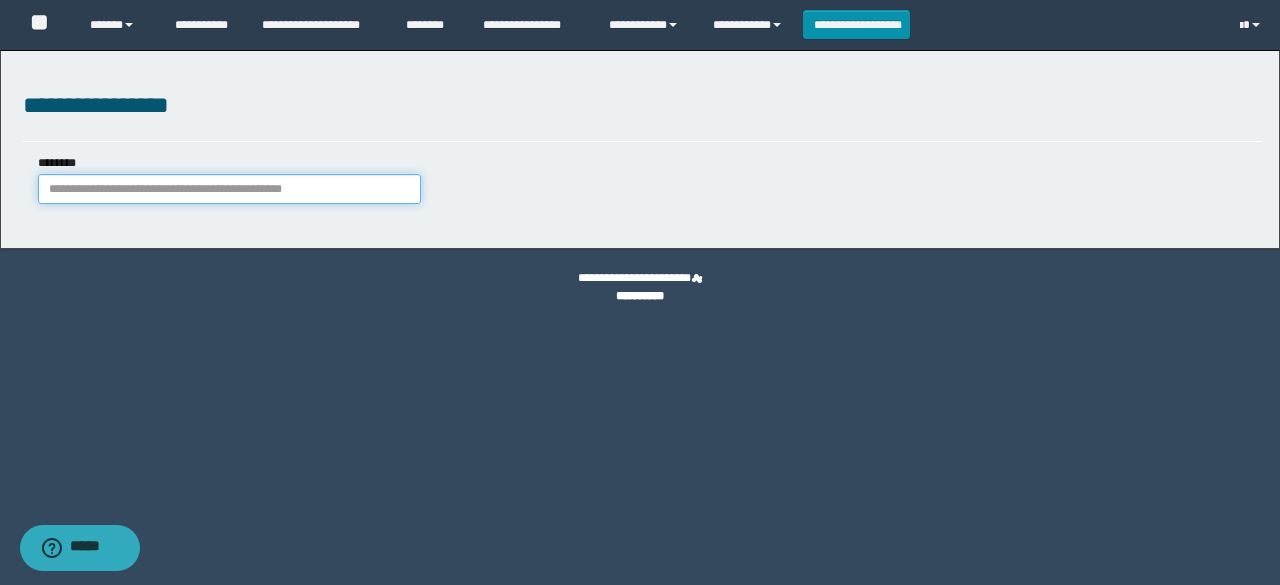 paste on "**********" 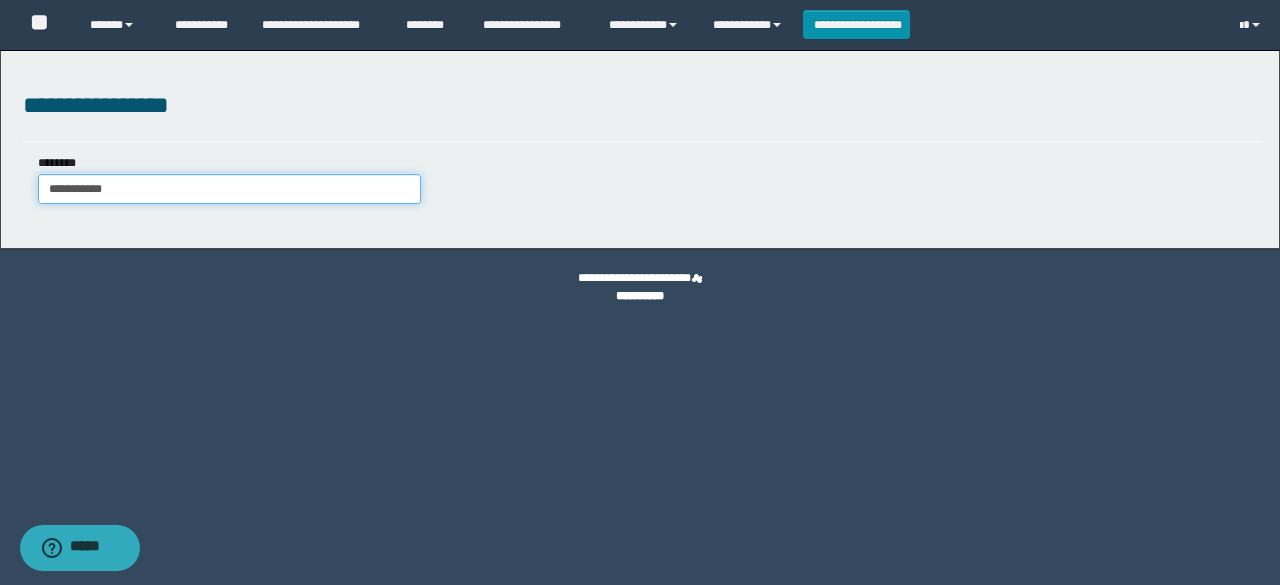 type on "**********" 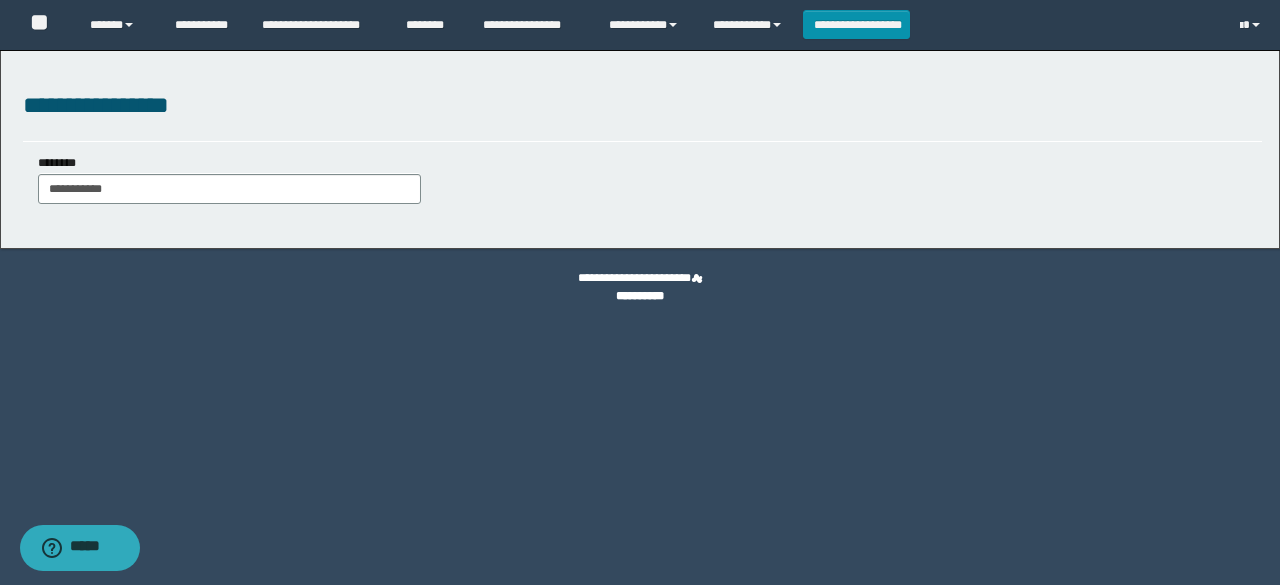 click on "**********" at bounding box center (229, 178) 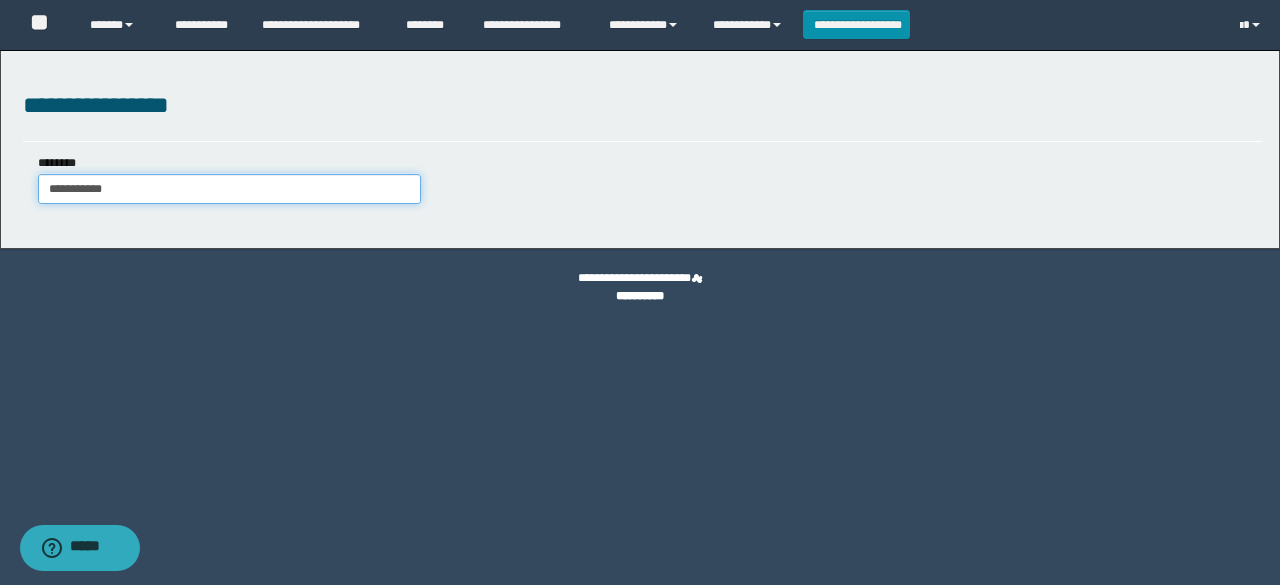 click on "**********" at bounding box center [229, 189] 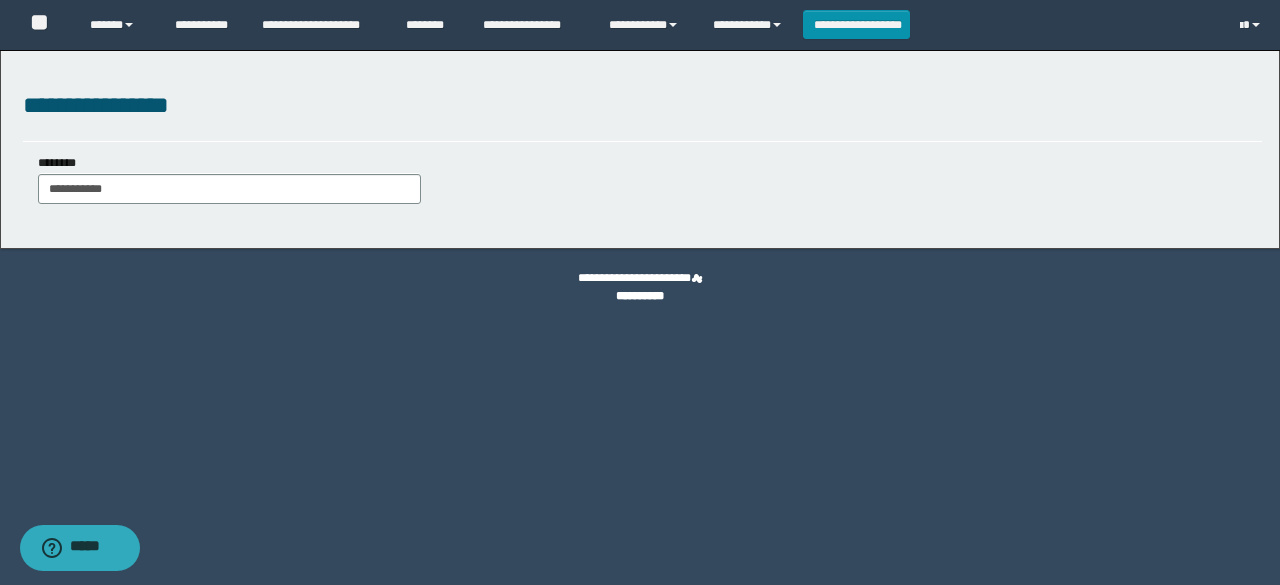 click on "**********" at bounding box center (229, 178) 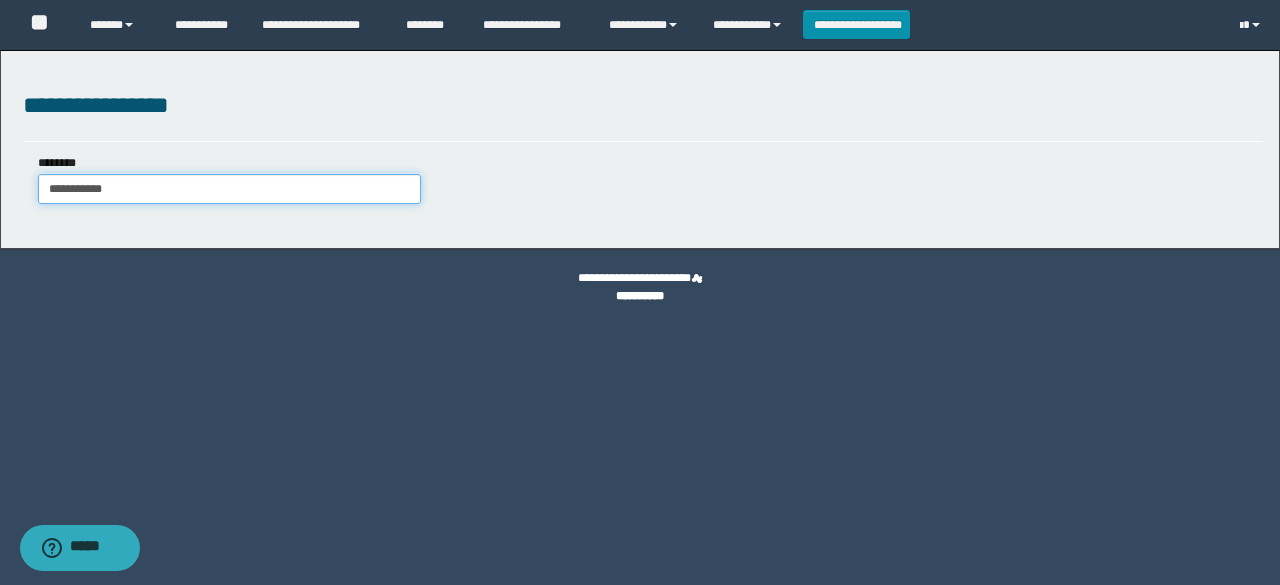 drag, startPoint x: 168, startPoint y: 211, endPoint x: 171, endPoint y: 233, distance: 22.203604 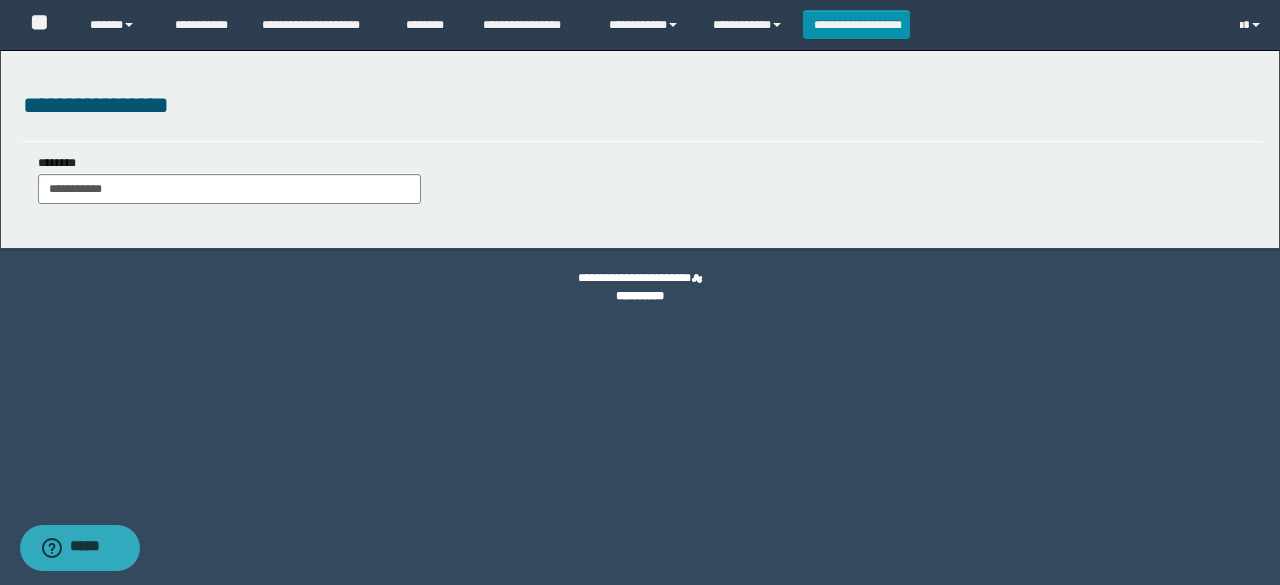 click on "**********" at bounding box center [640, 149] 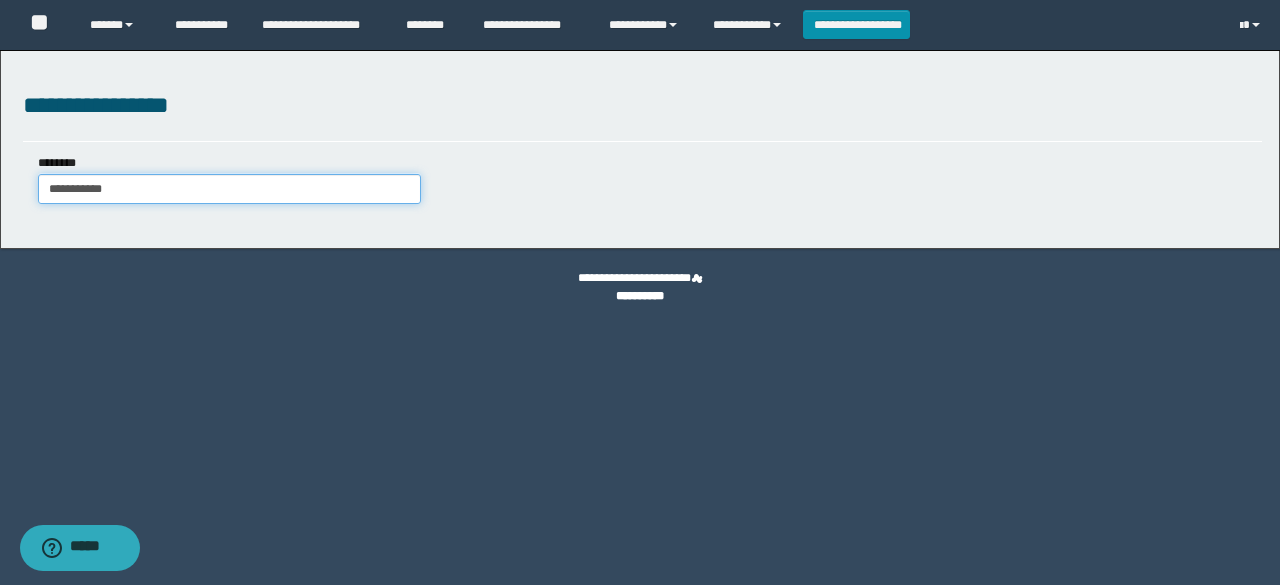 click on "**********" at bounding box center (229, 189) 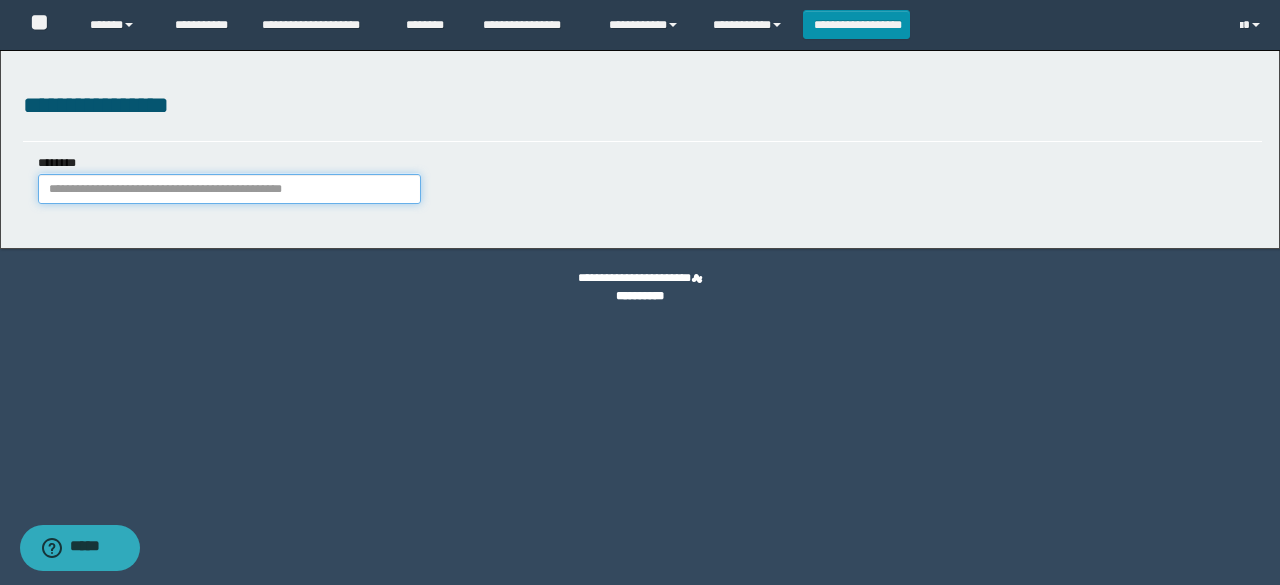 paste on "**********" 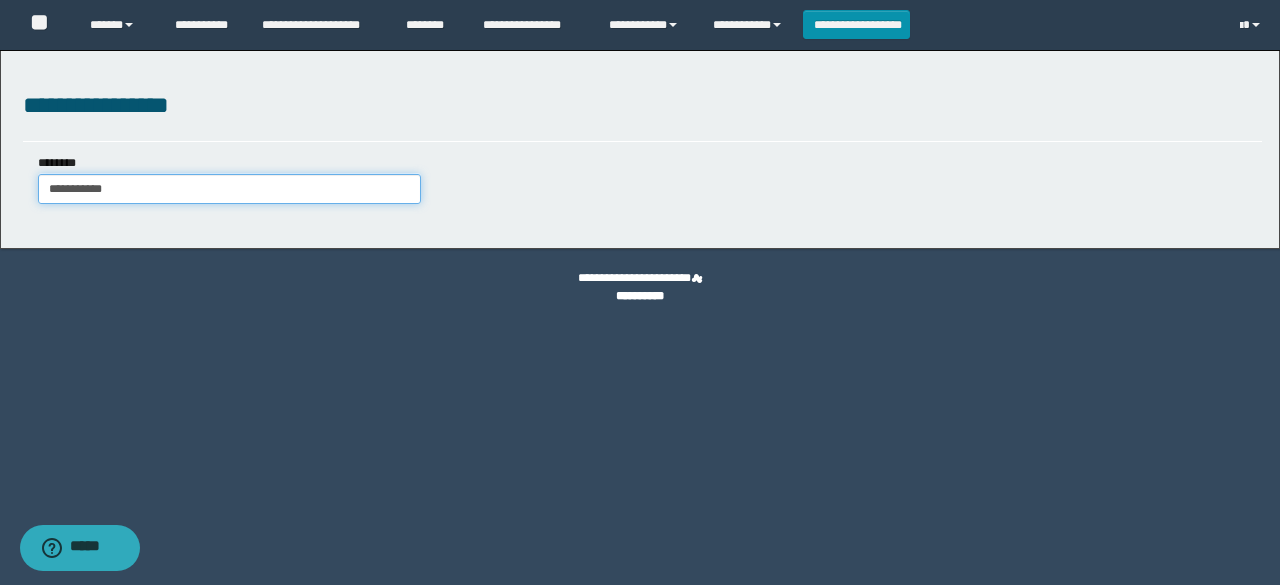 type on "**********" 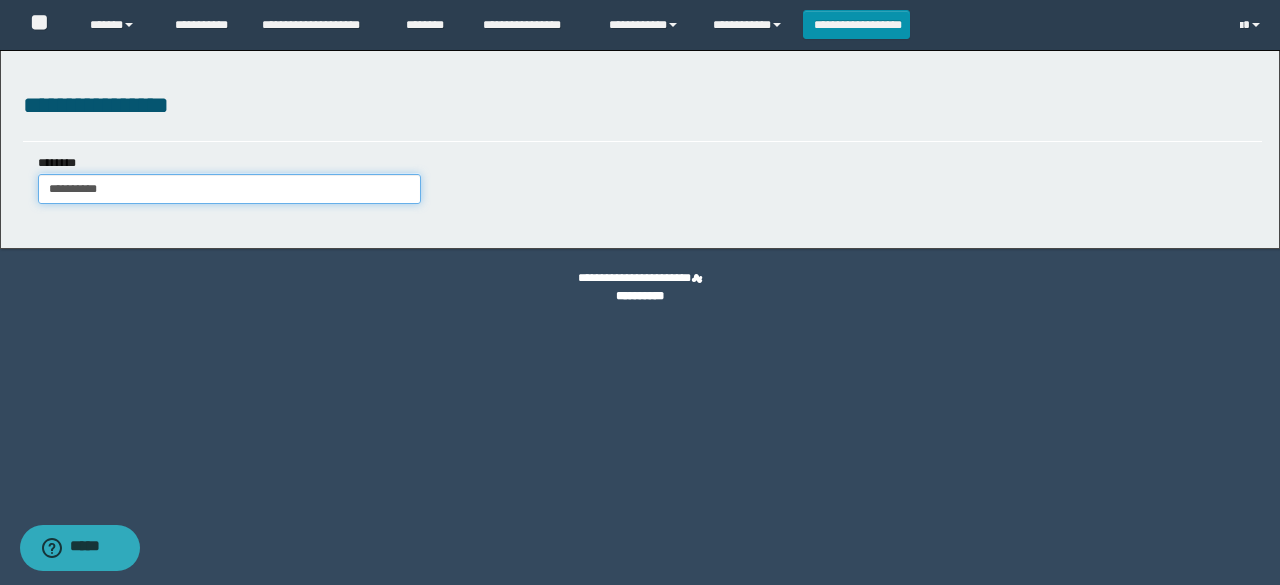 type on "**********" 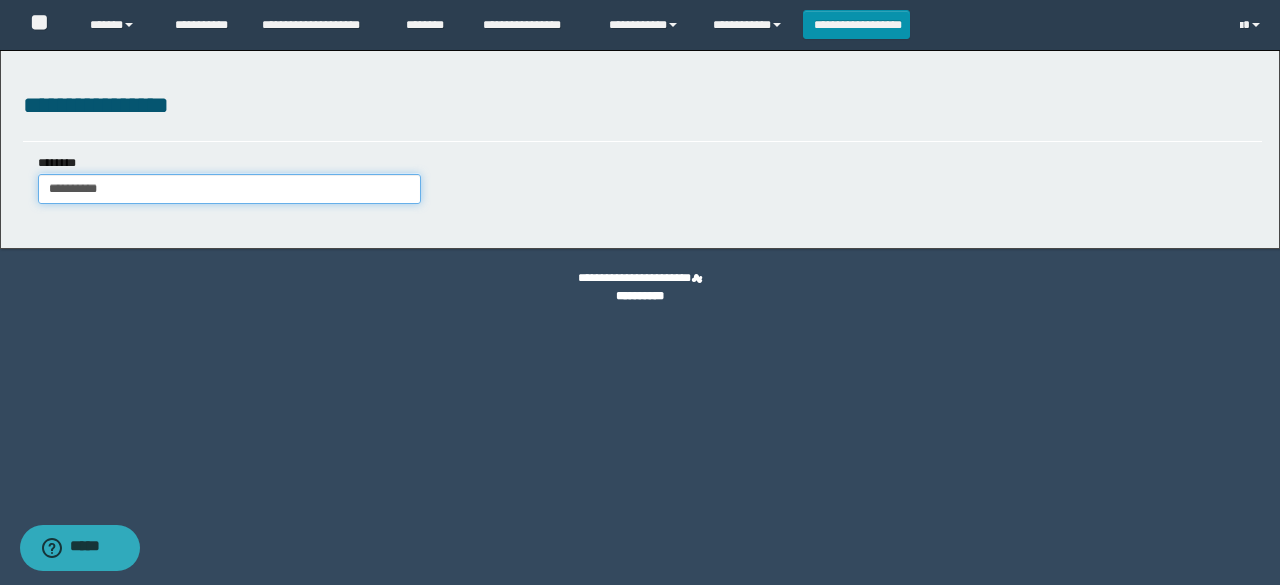type 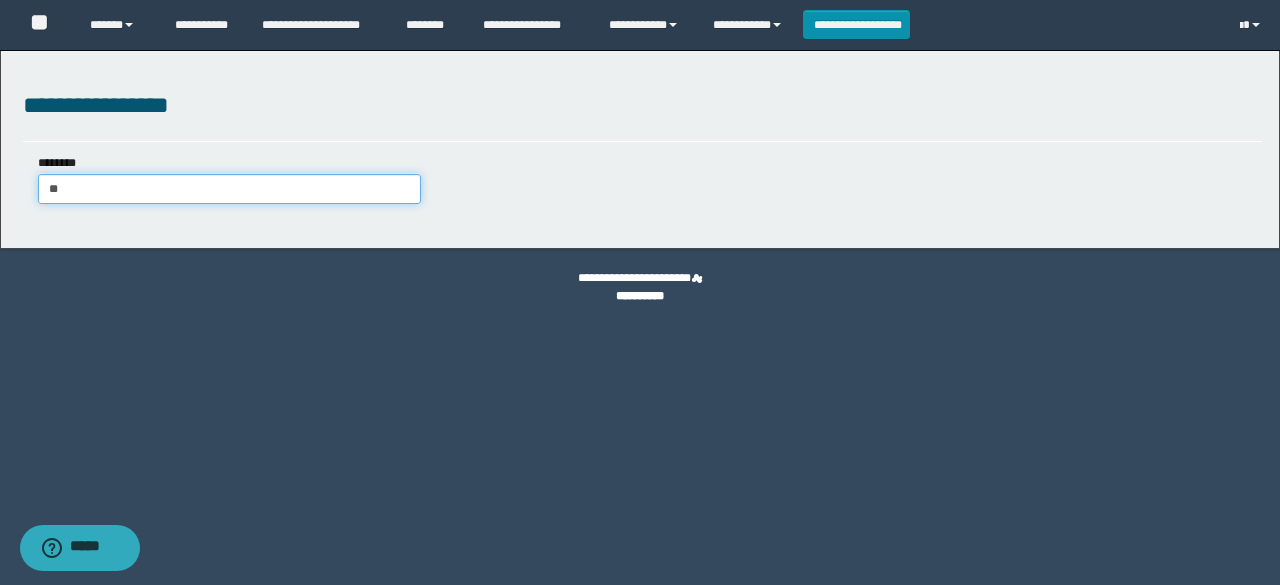 type on "*" 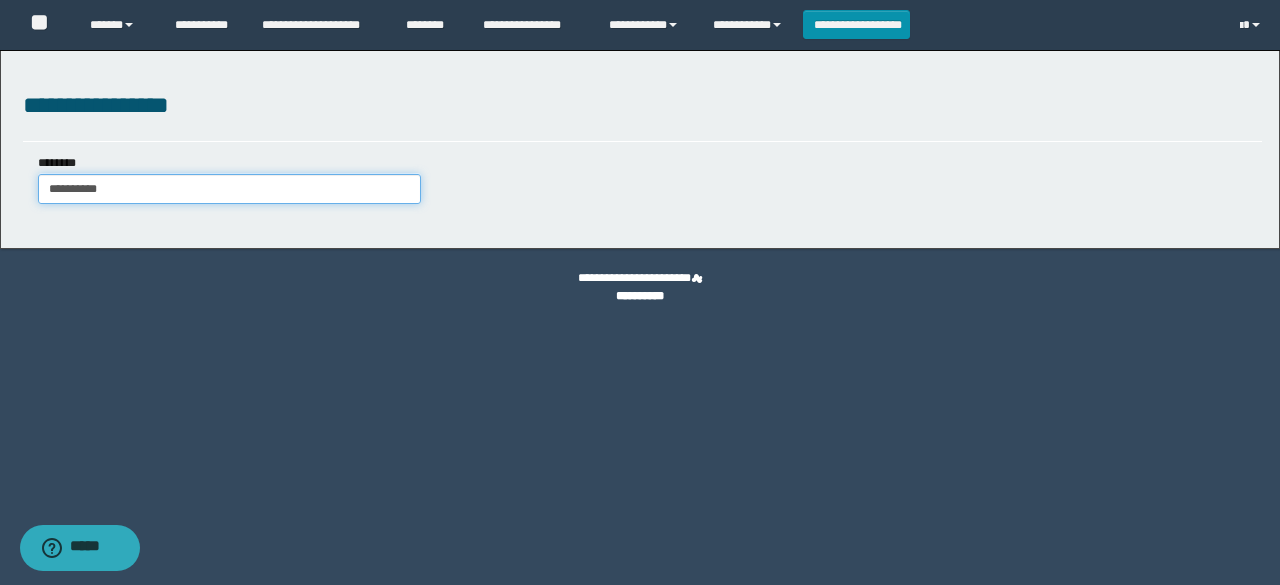 type on "**********" 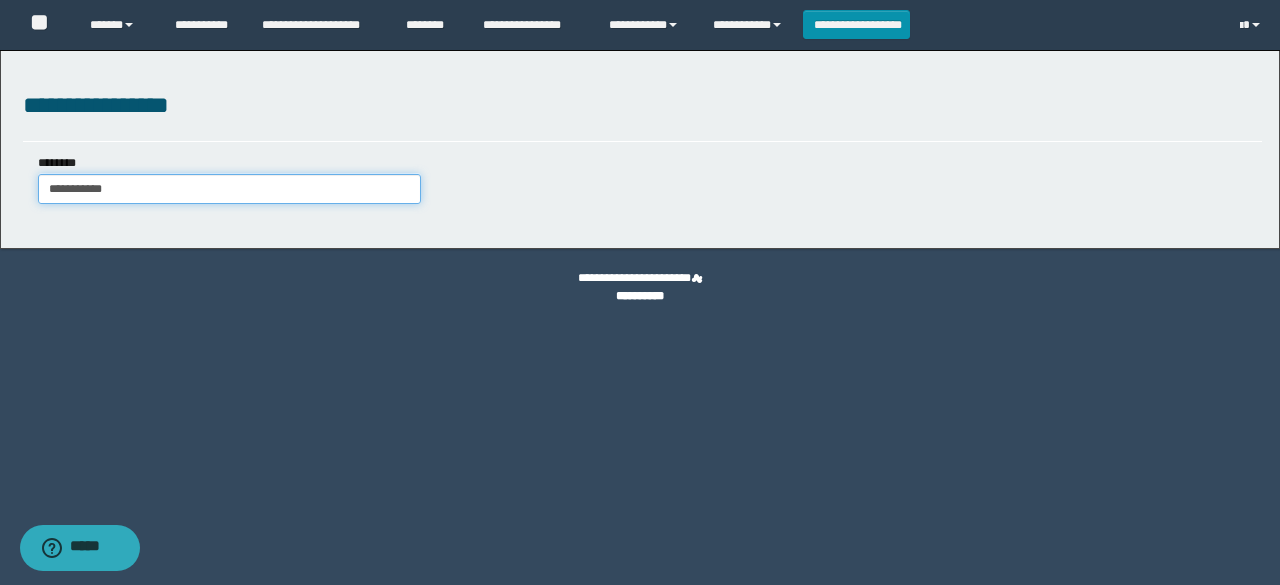 type on "**********" 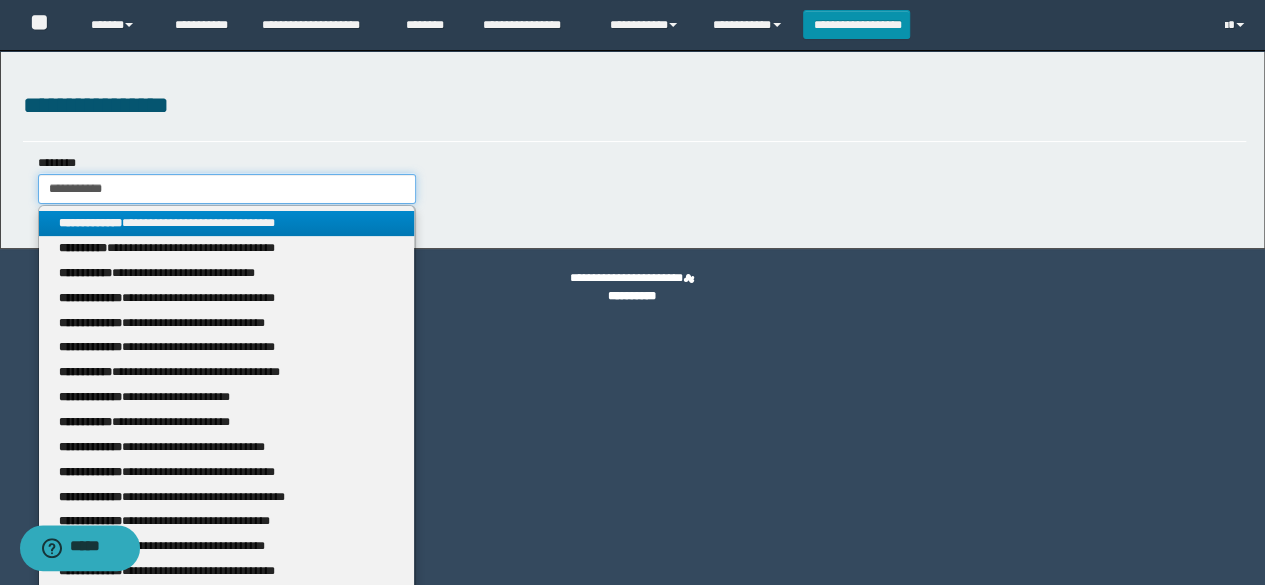 type 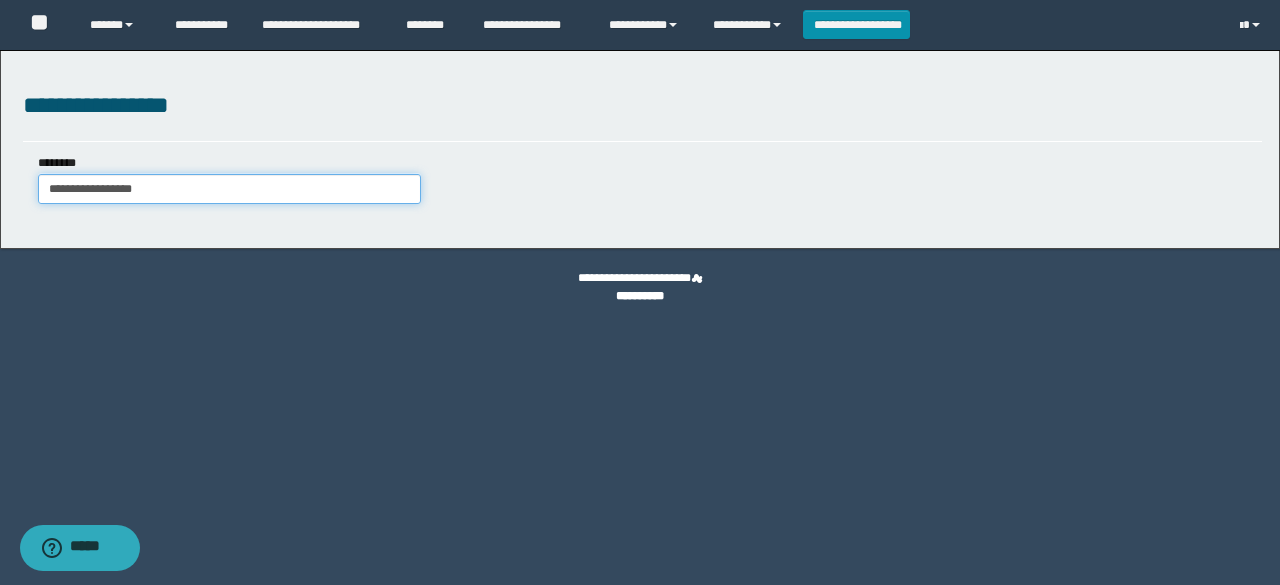 type on "**********" 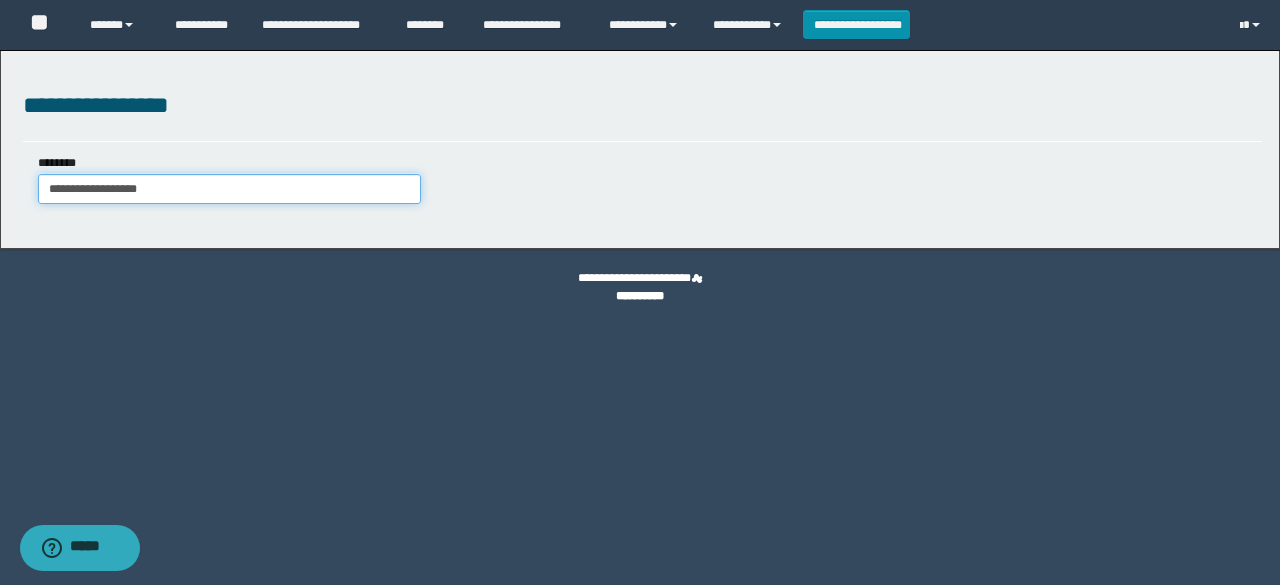 type on "**********" 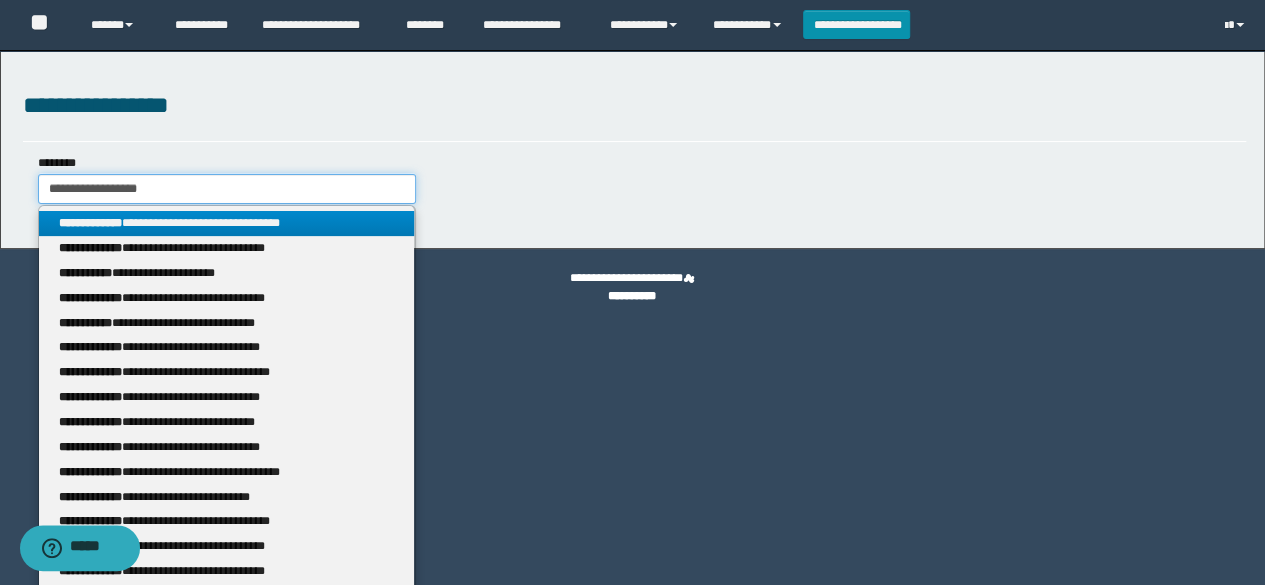 type on "**********" 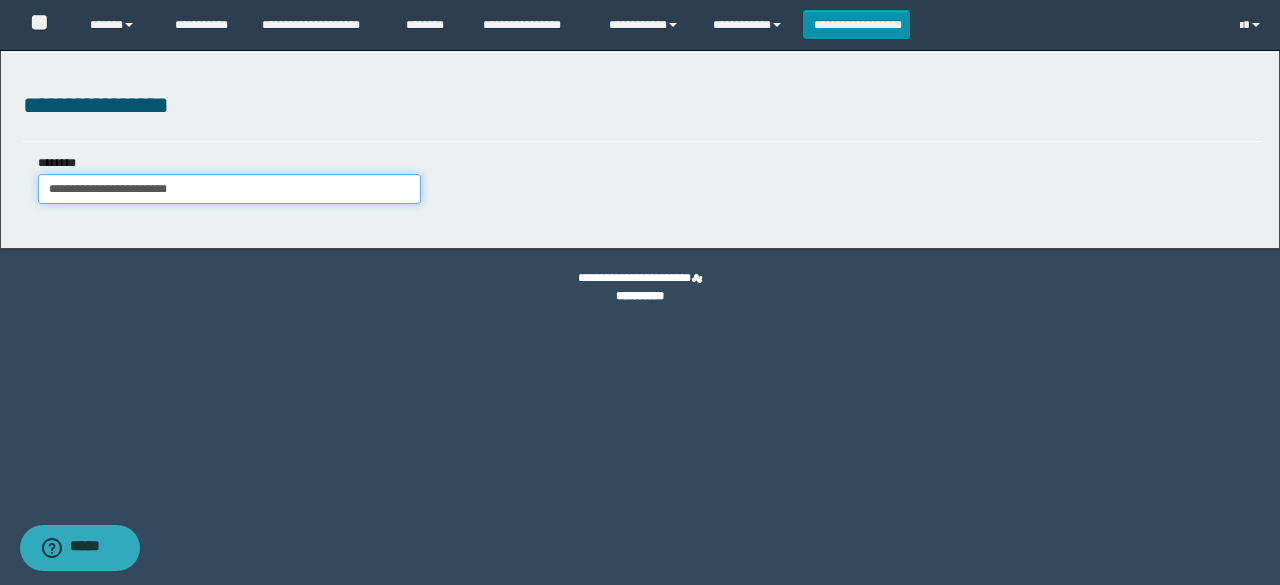 type on "**********" 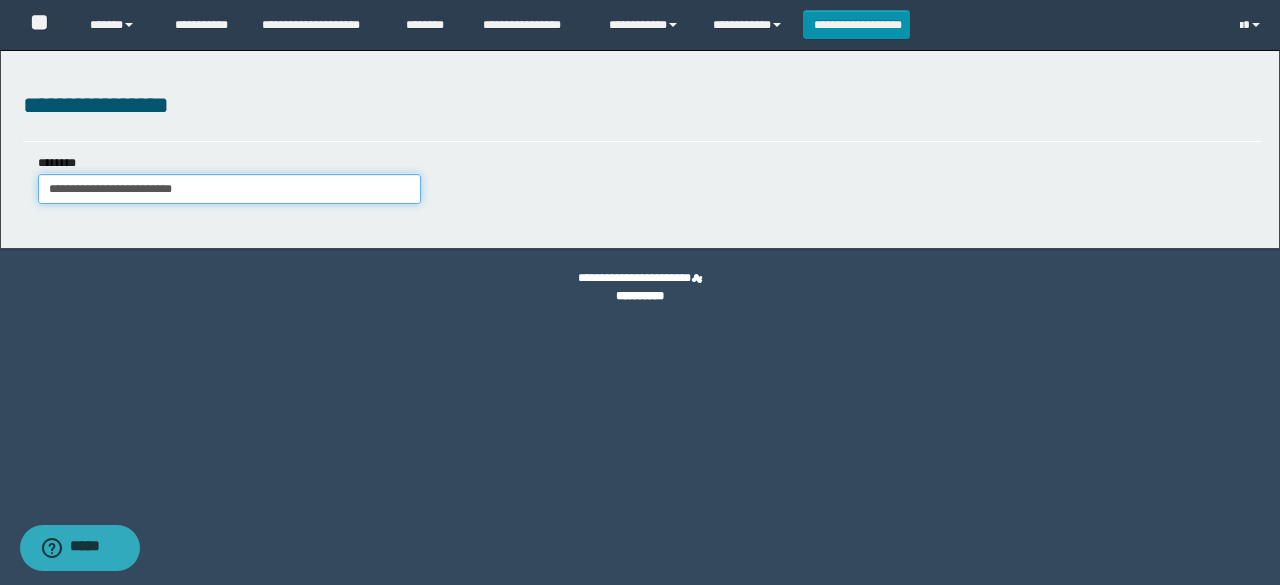 type on "**********" 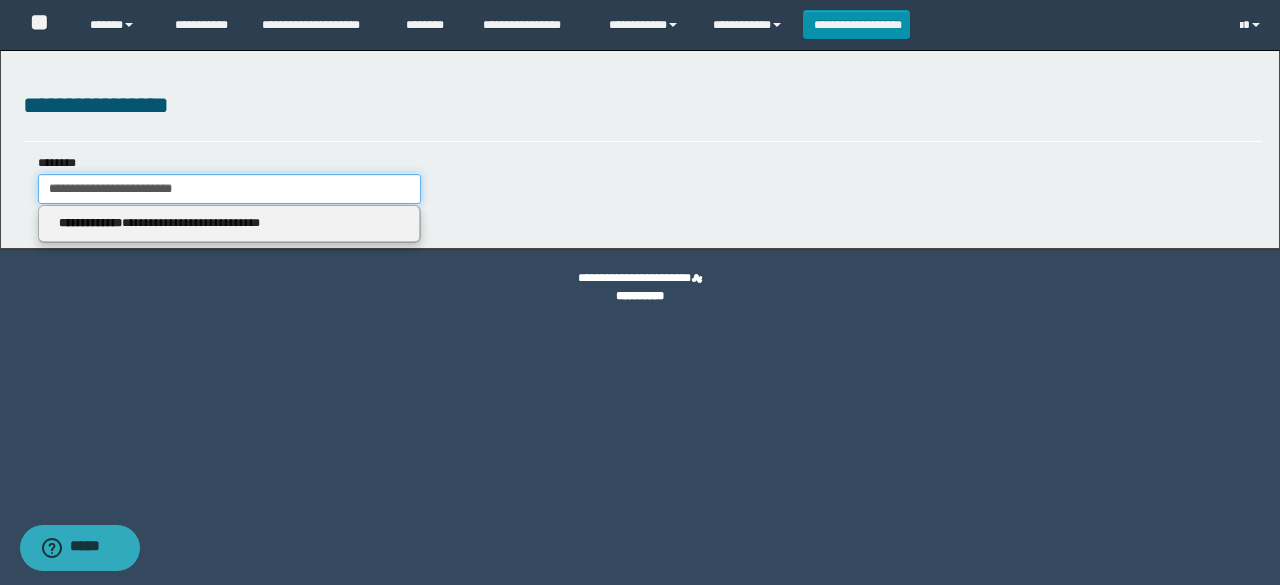 type on "**********" 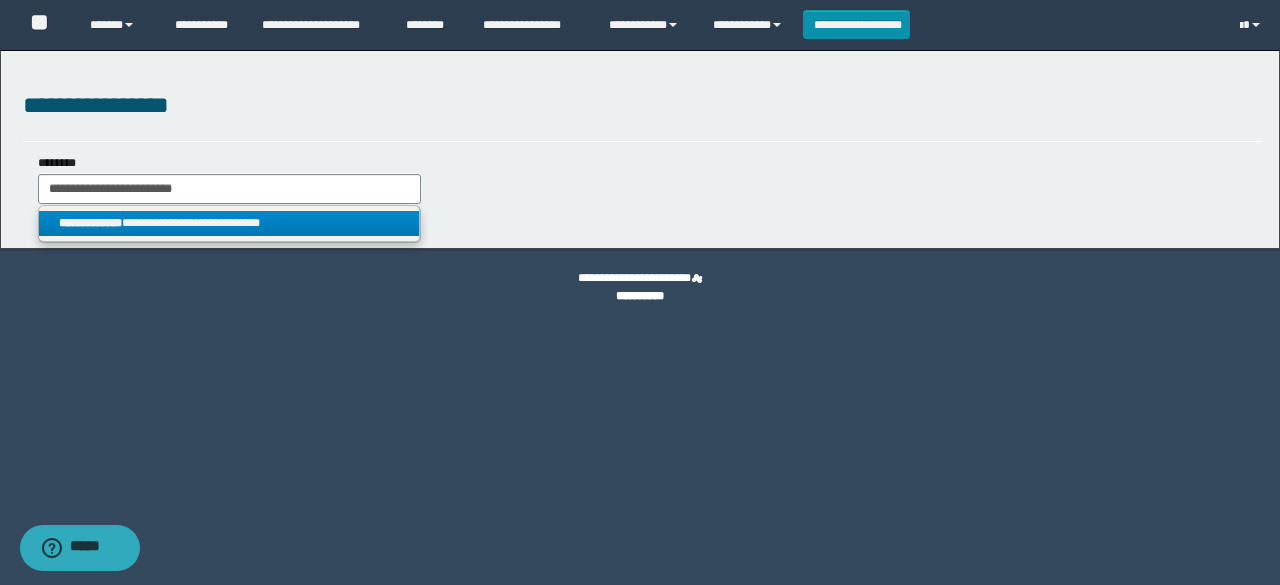 click on "**********" at bounding box center [229, 223] 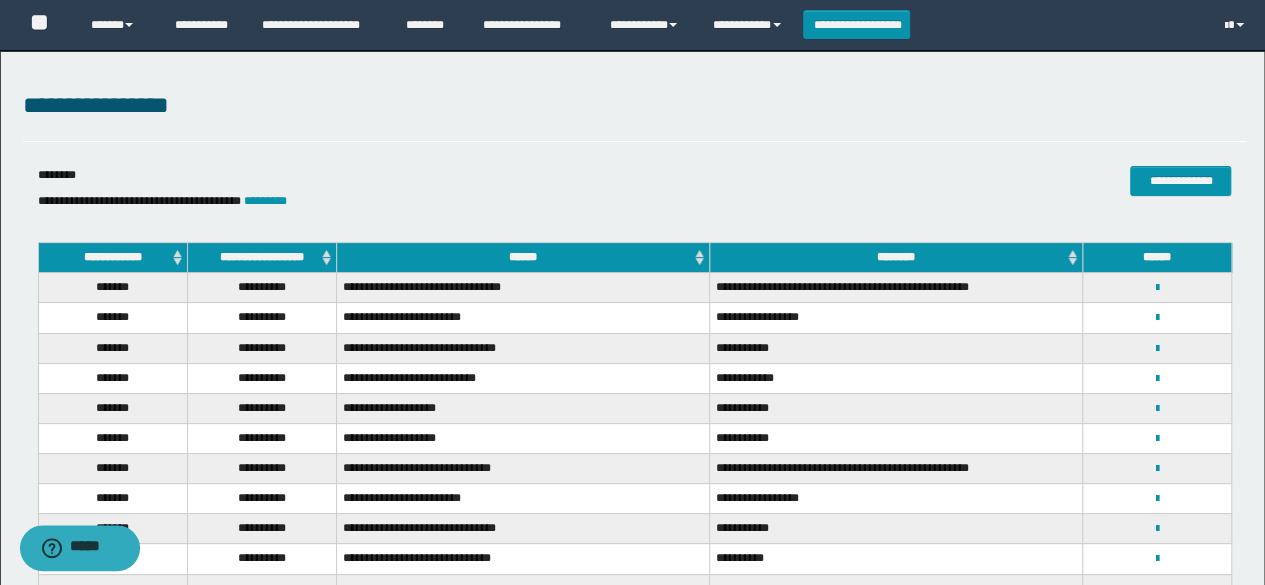 scroll, scrollTop: 100, scrollLeft: 0, axis: vertical 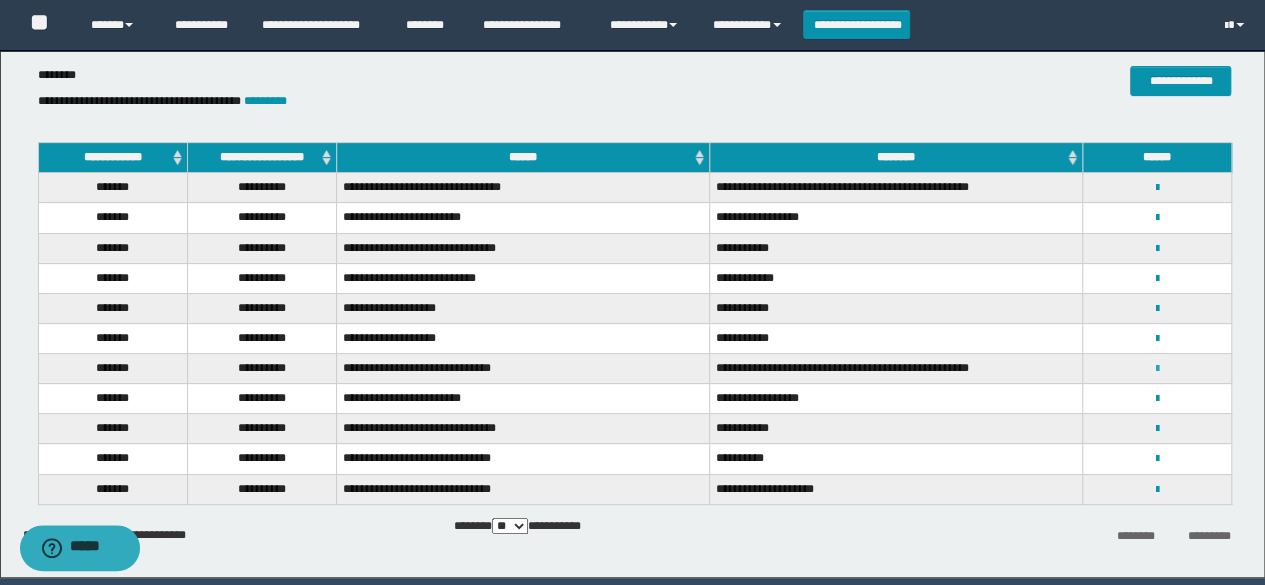 click at bounding box center [1157, 369] 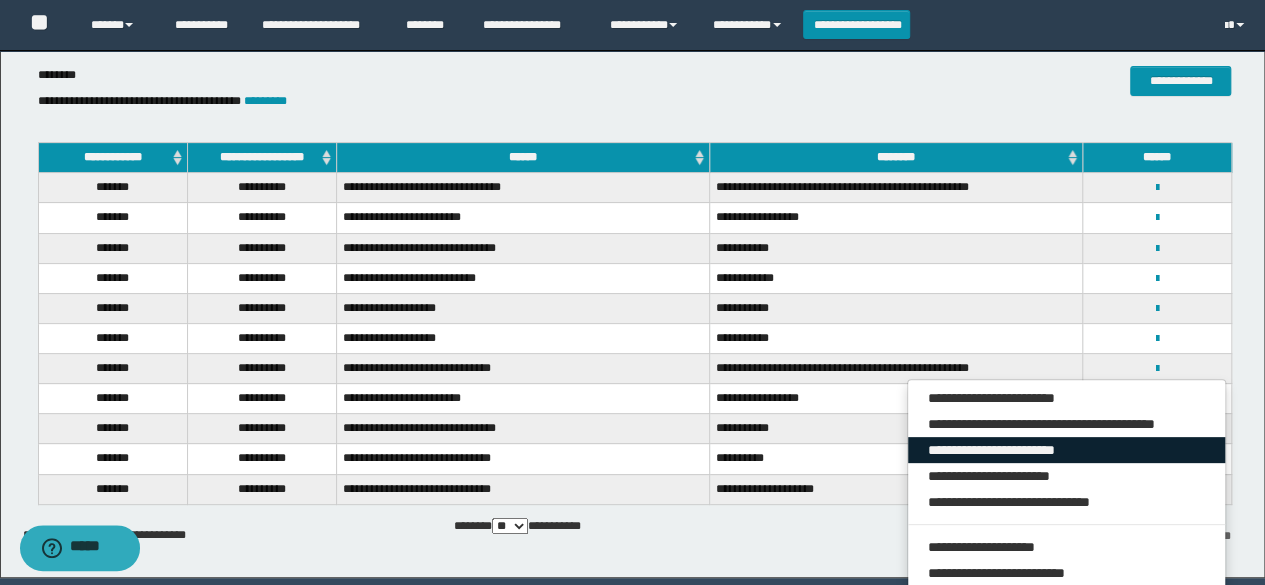 click on "**********" at bounding box center (1067, 450) 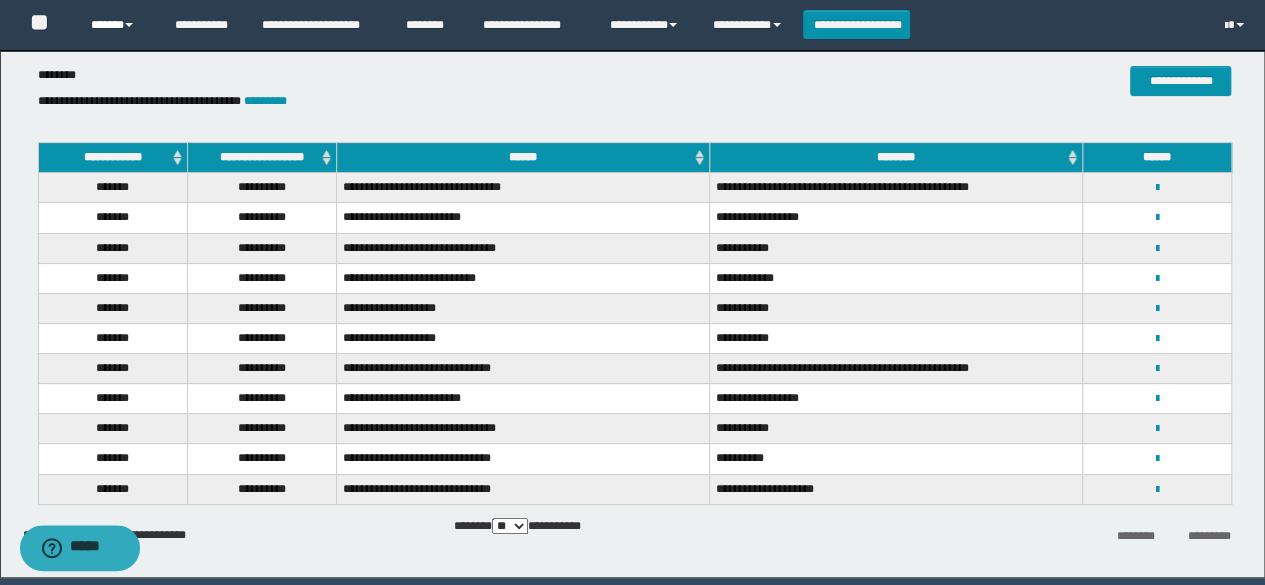 click on "******" at bounding box center (117, 25) 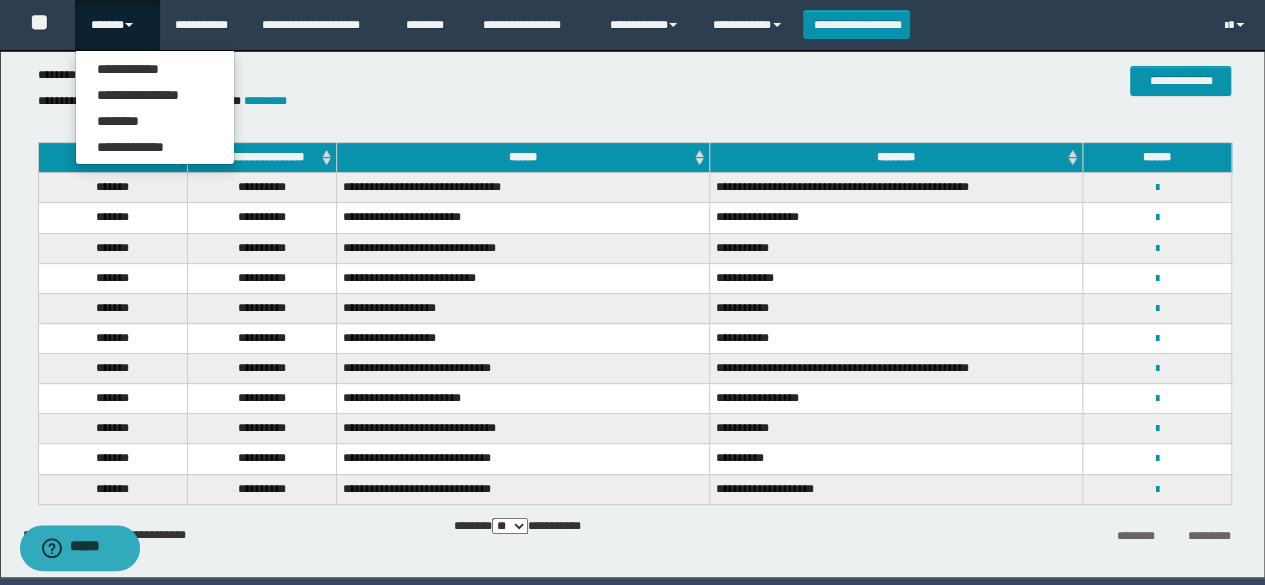 click on "******" at bounding box center [117, 25] 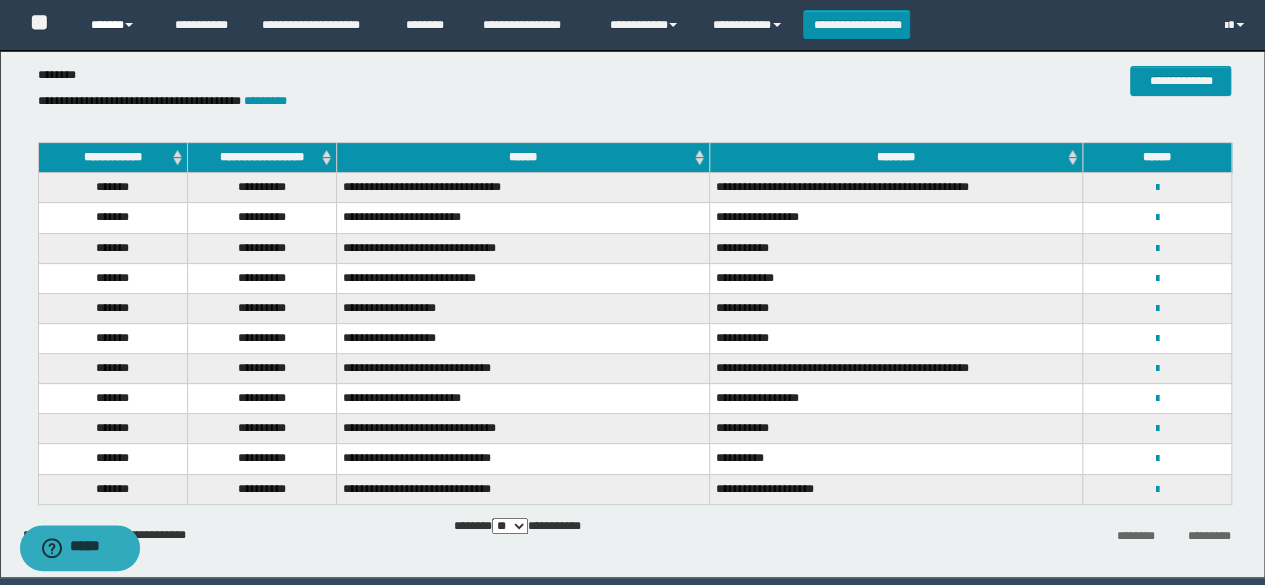 click on "******" at bounding box center (117, 25) 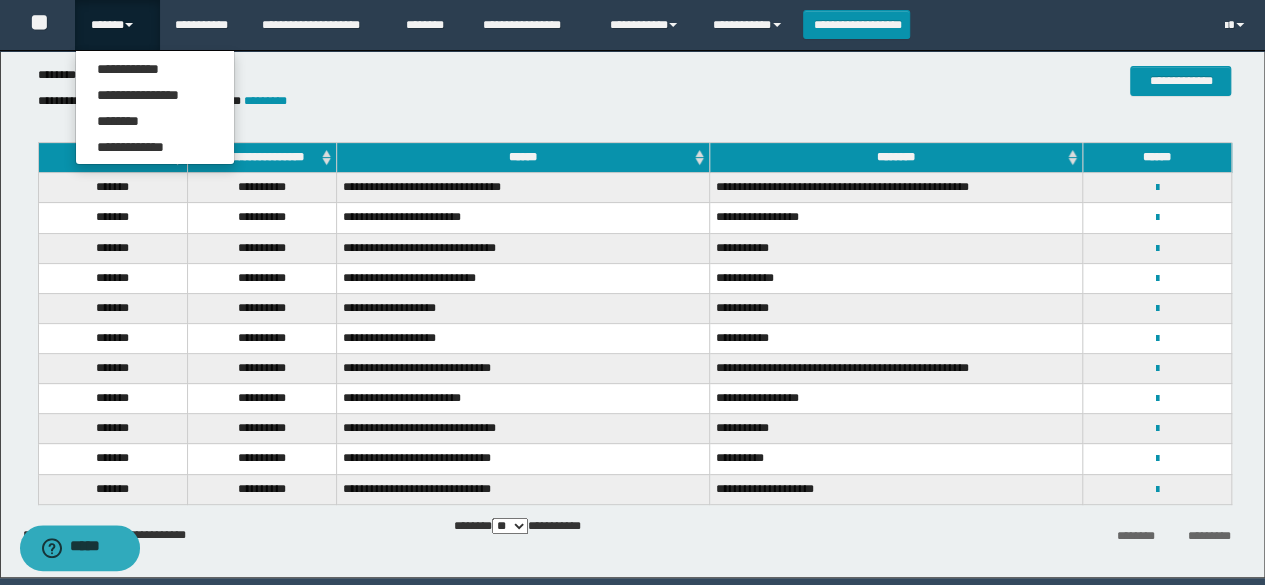 click on "******" at bounding box center [117, 25] 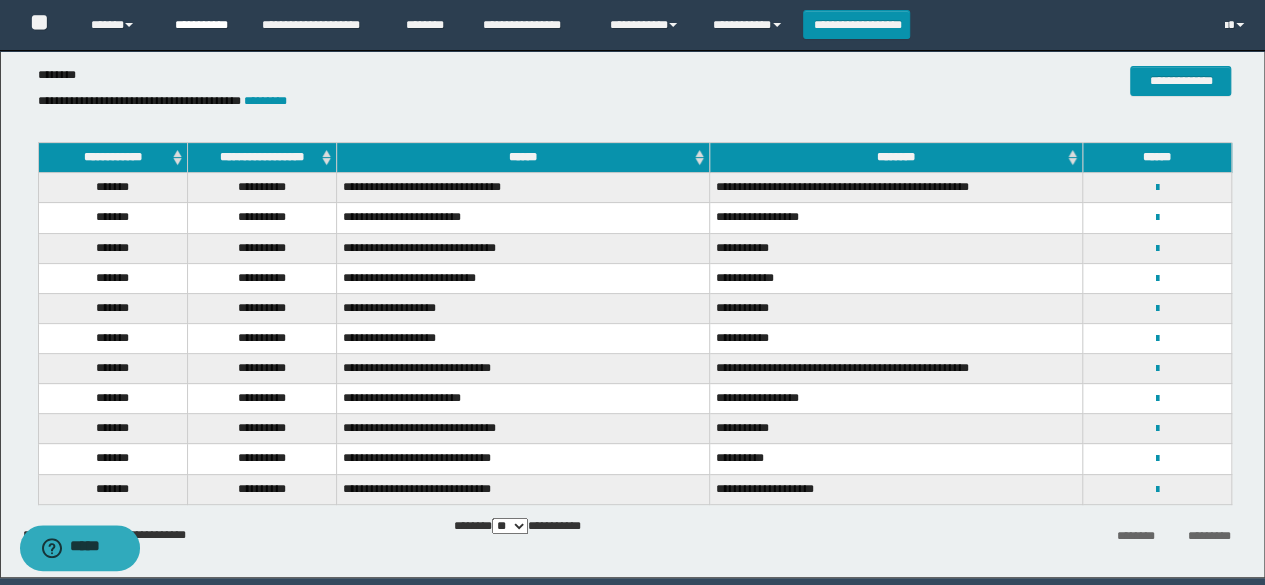 click on "**********" at bounding box center (203, 25) 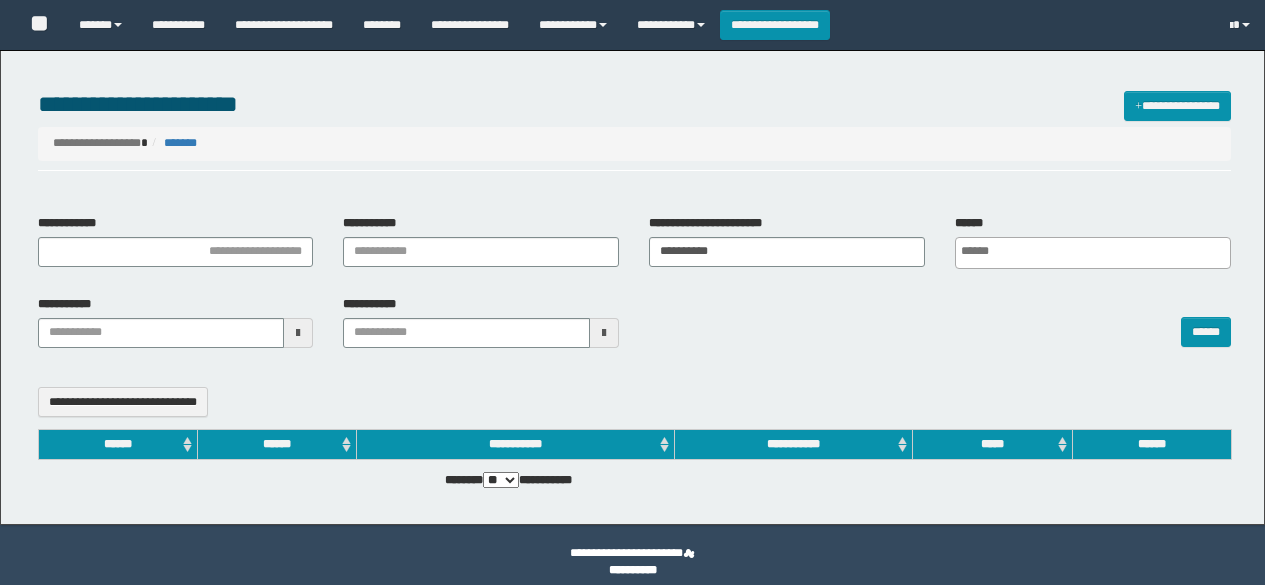 select 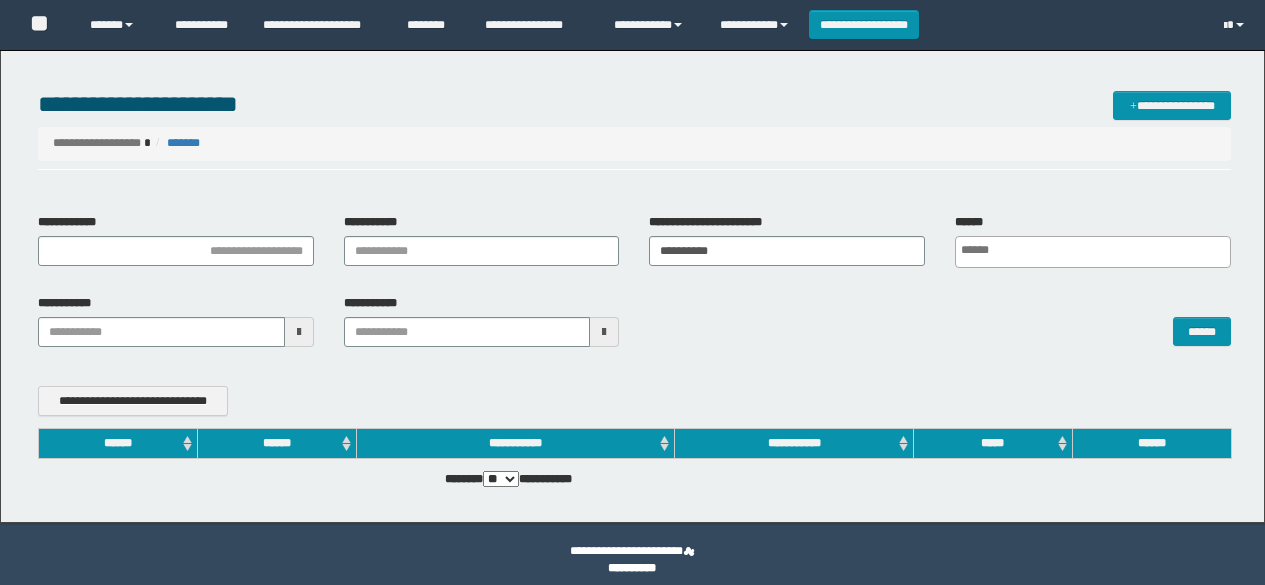 scroll, scrollTop: 0, scrollLeft: 0, axis: both 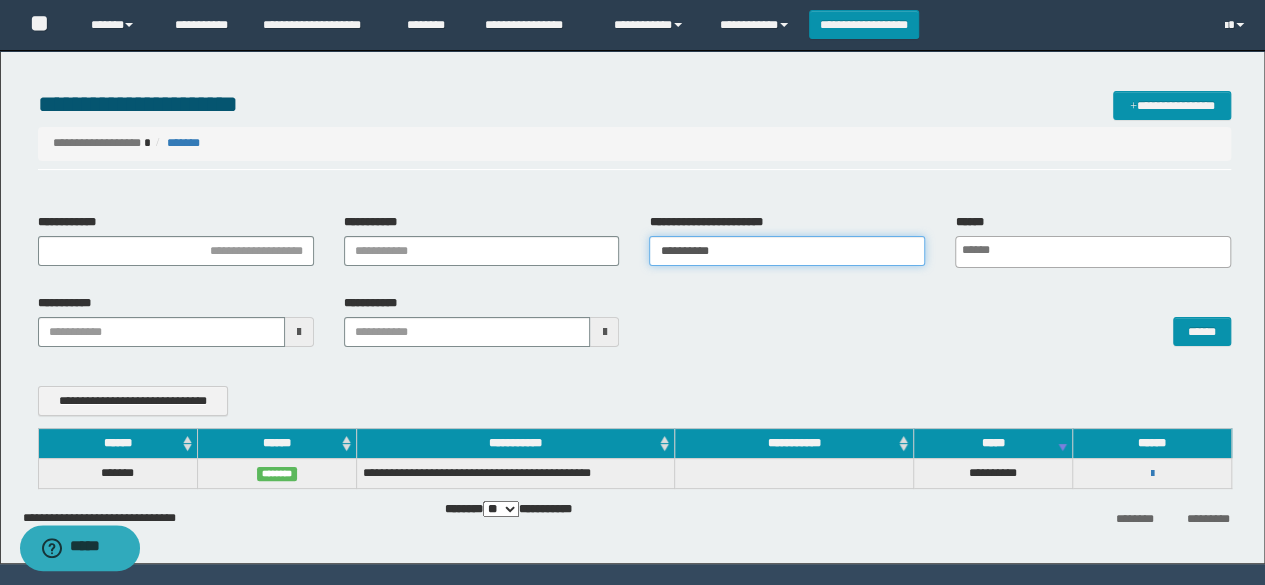 drag, startPoint x: 805, startPoint y: 258, endPoint x: 594, endPoint y: 262, distance: 211.03792 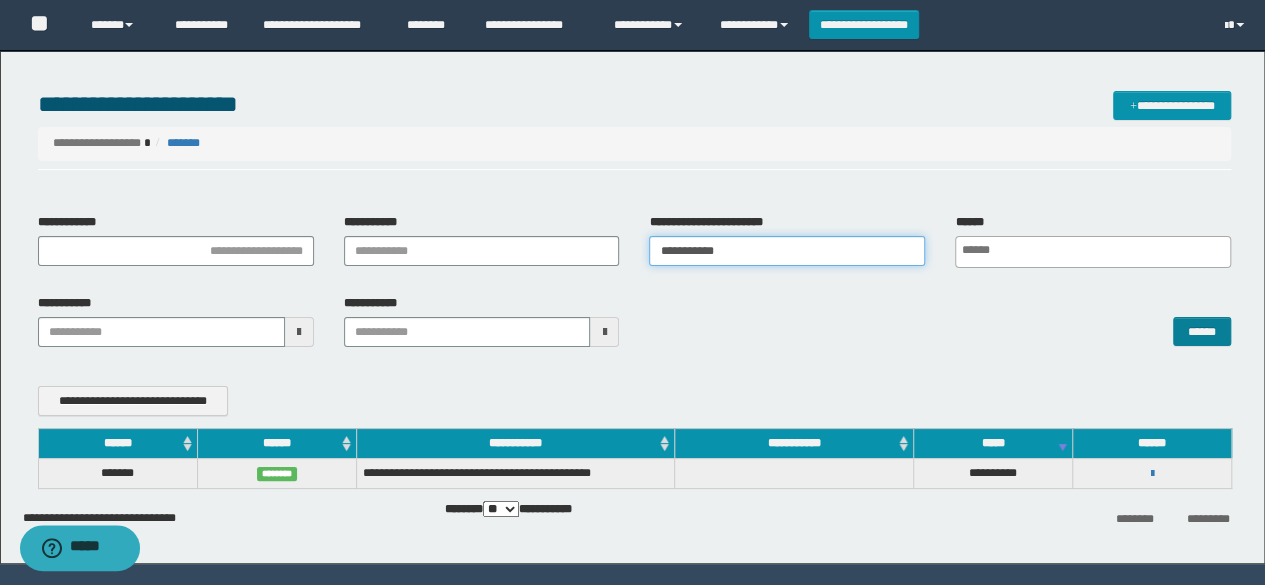 type on "**********" 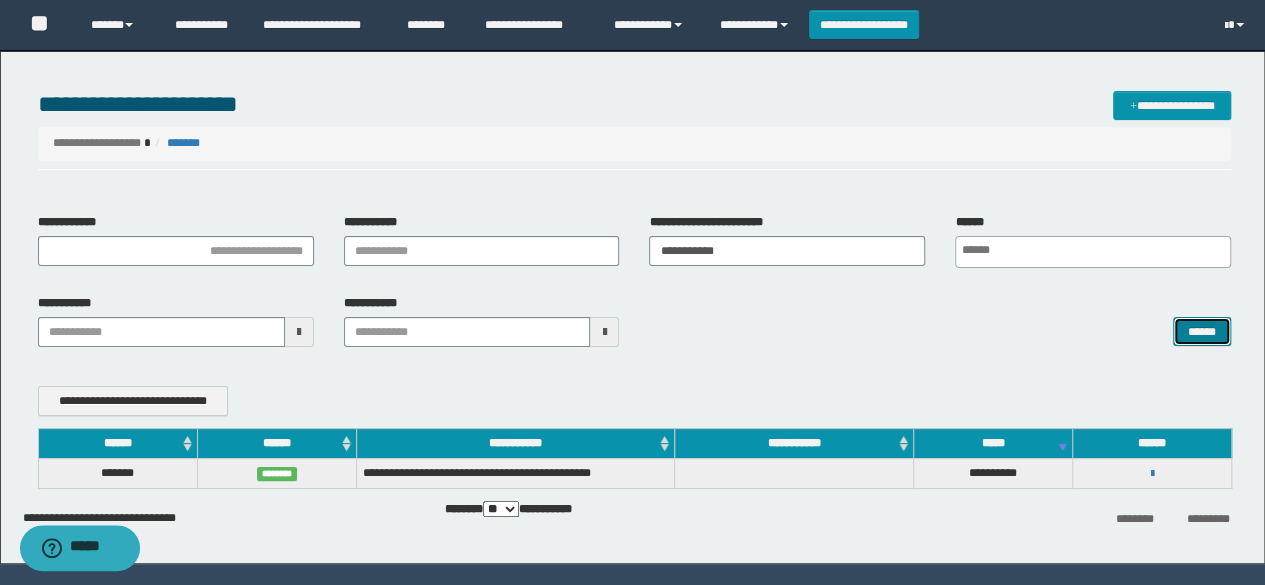 click on "******" at bounding box center (1202, 331) 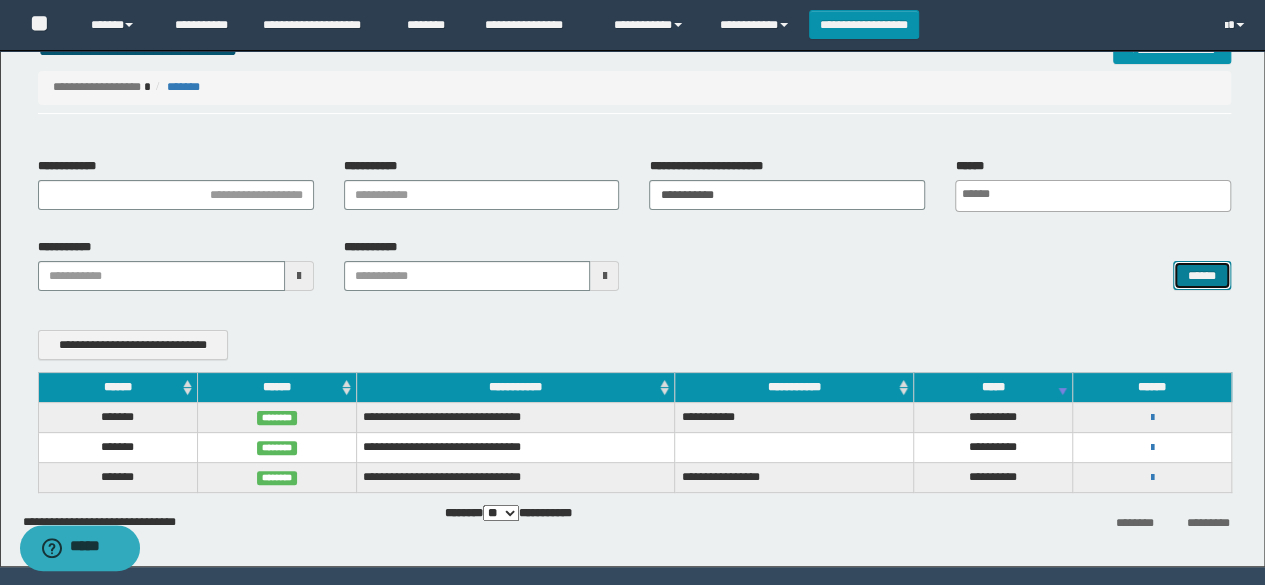 scroll, scrollTop: 100, scrollLeft: 0, axis: vertical 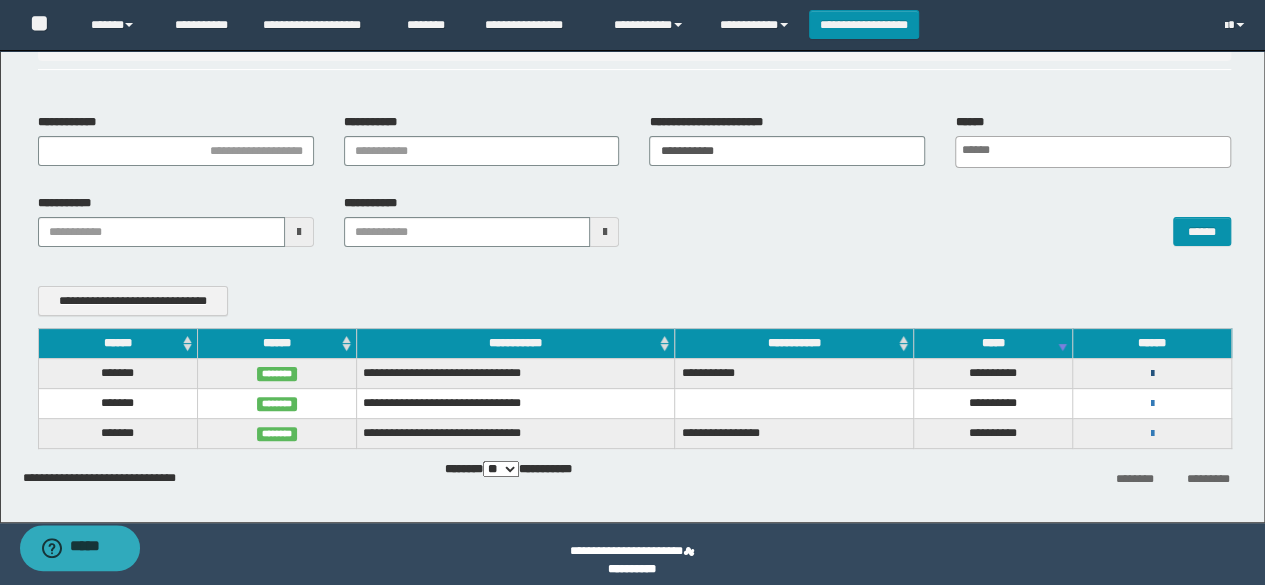 click at bounding box center [1152, 374] 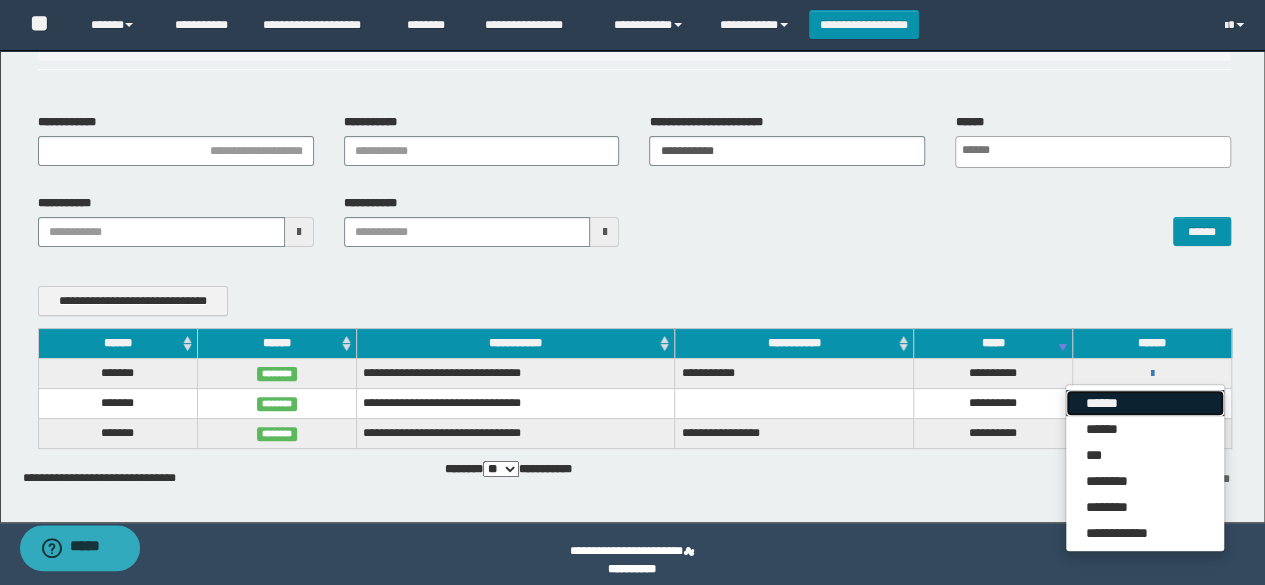 click on "******" at bounding box center [1145, 403] 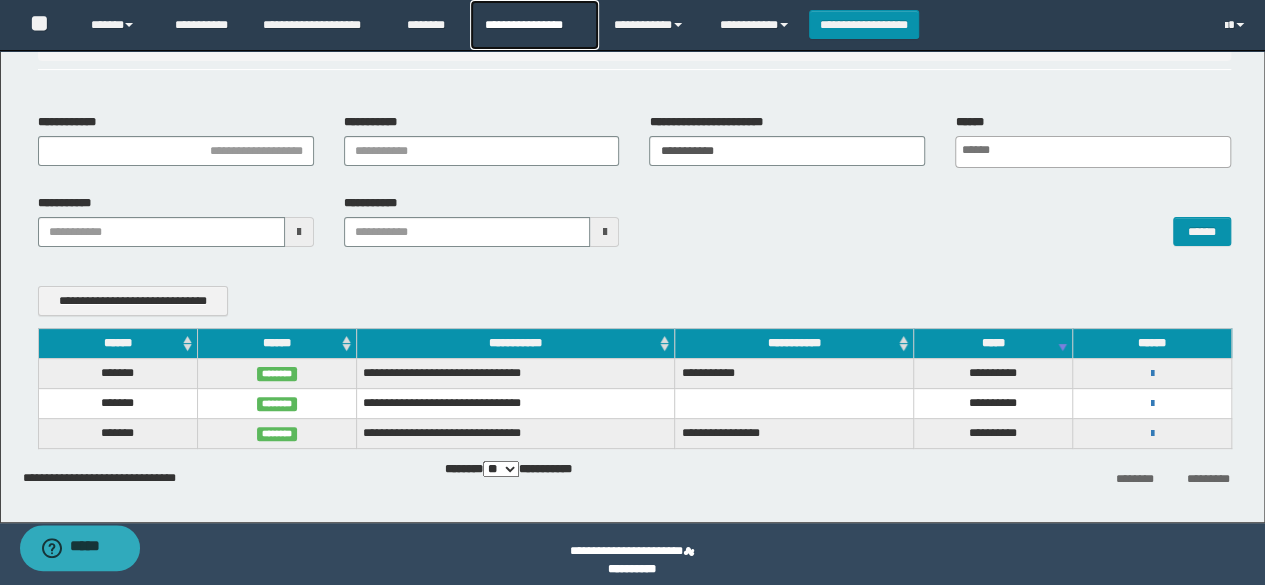 click on "**********" at bounding box center (534, 25) 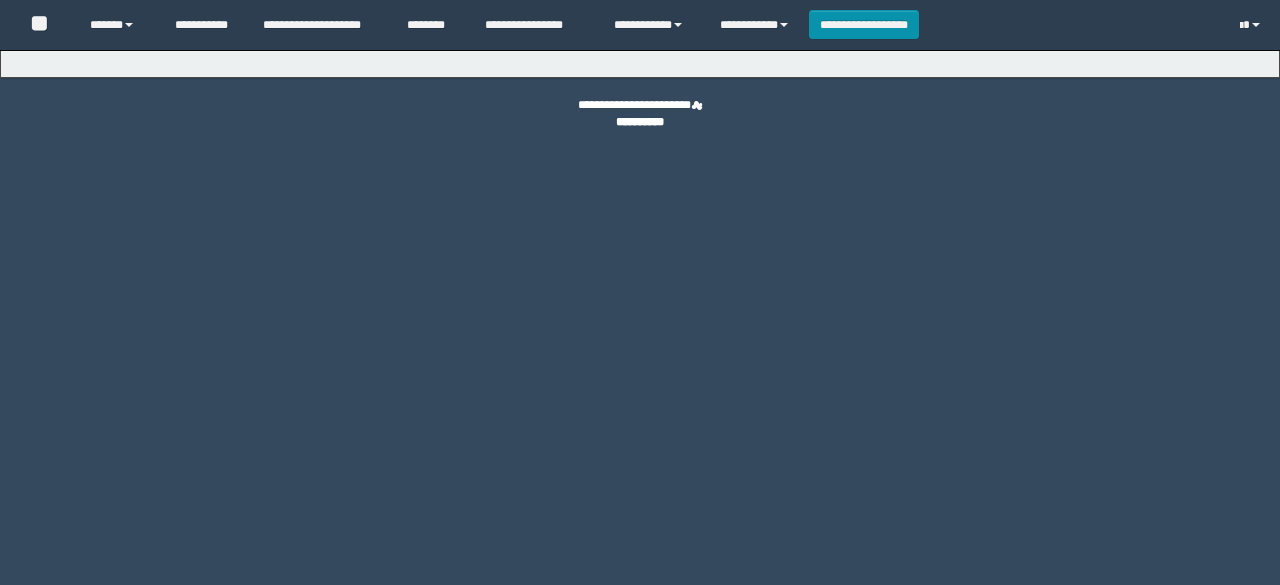 scroll, scrollTop: 0, scrollLeft: 0, axis: both 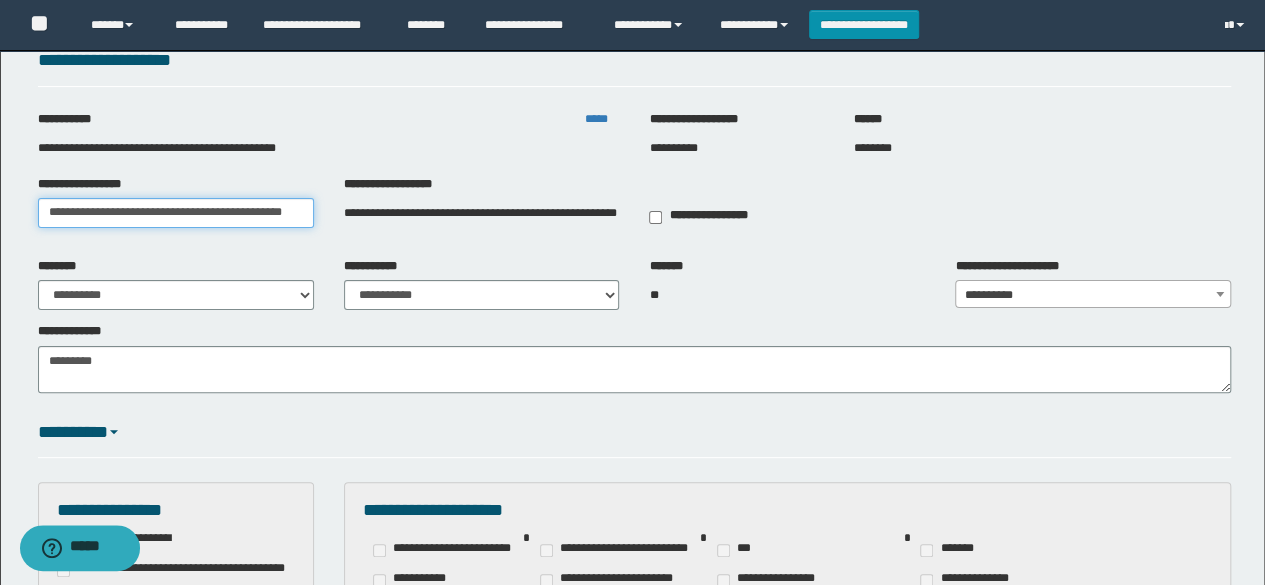 drag, startPoint x: 116, startPoint y: 210, endPoint x: 362, endPoint y: 221, distance: 246.24582 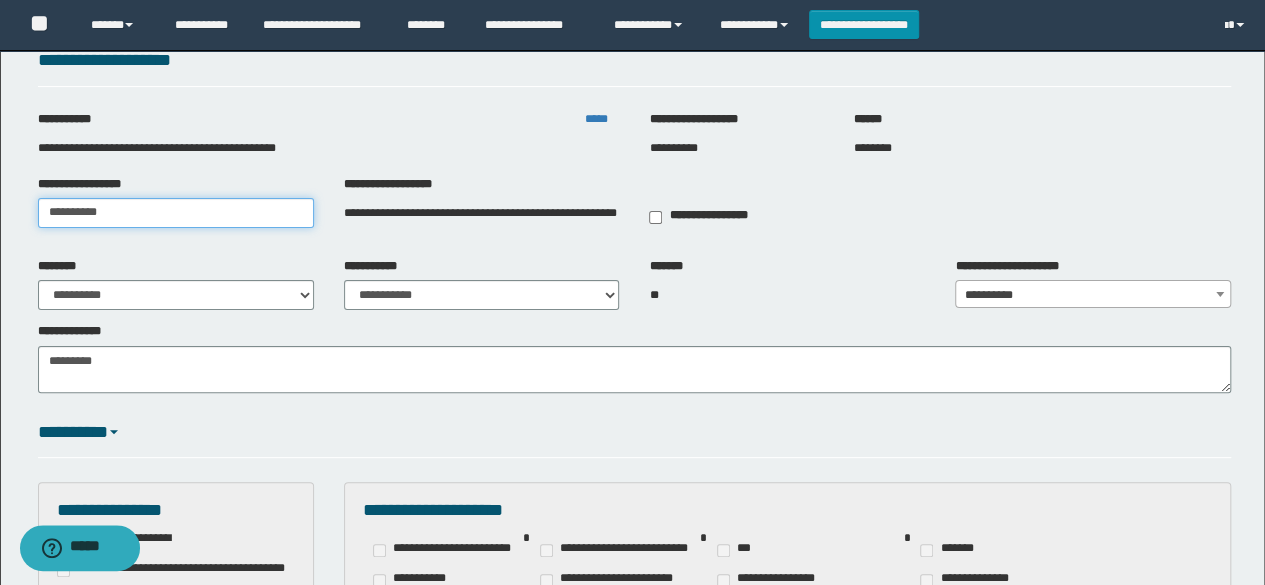 scroll, scrollTop: 0, scrollLeft: 0, axis: both 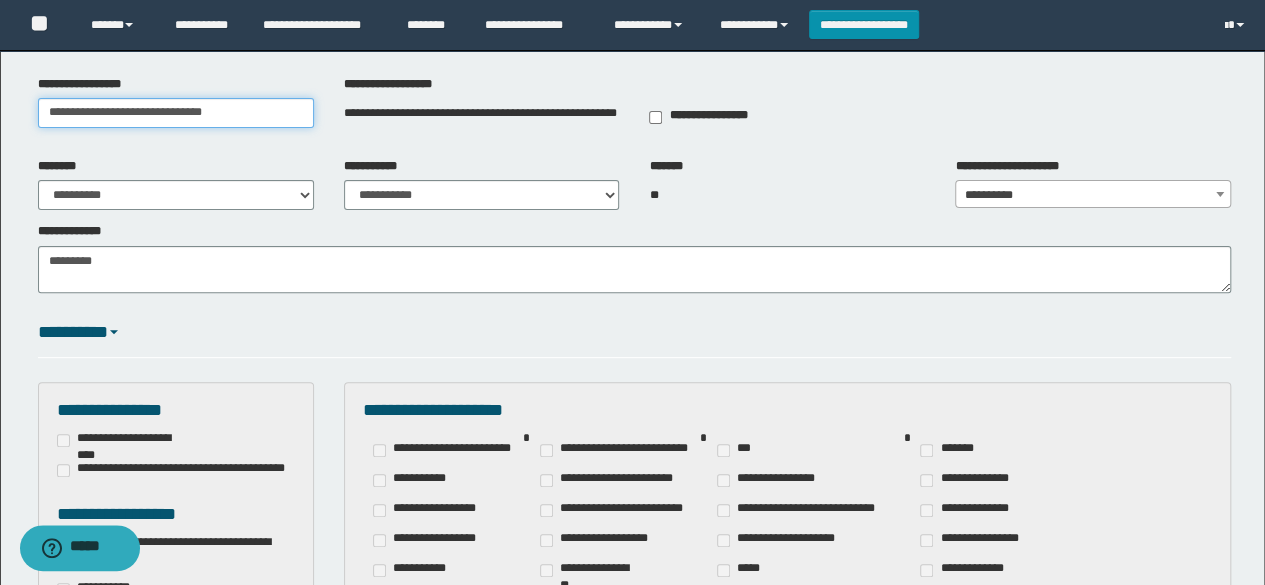 type on "**********" 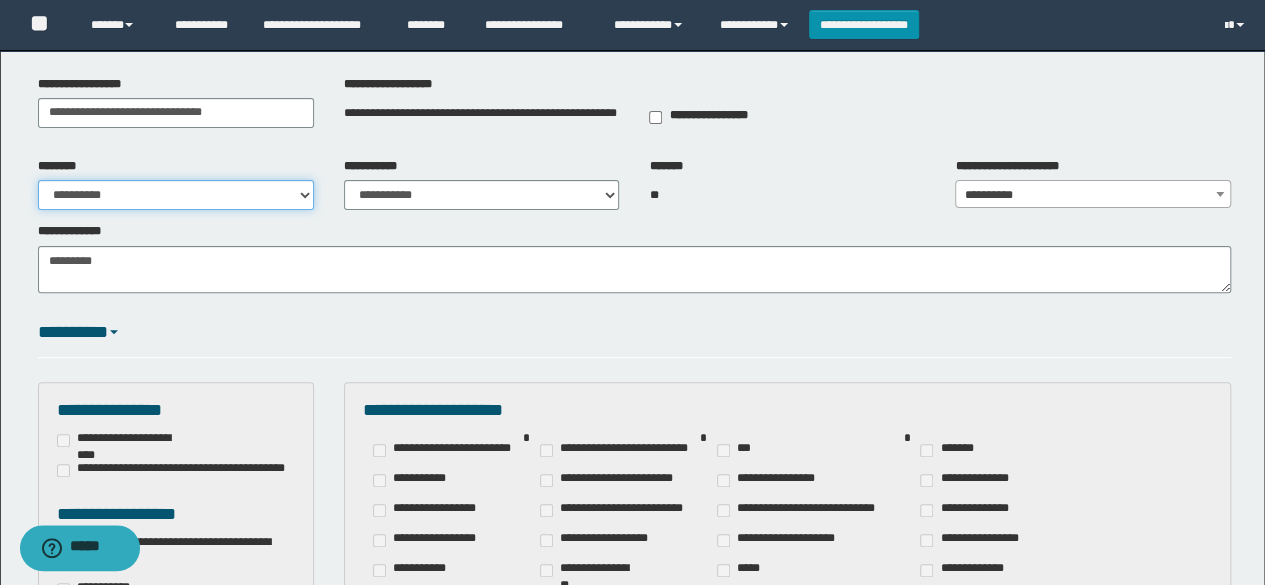 click on "**********" at bounding box center (176, 195) 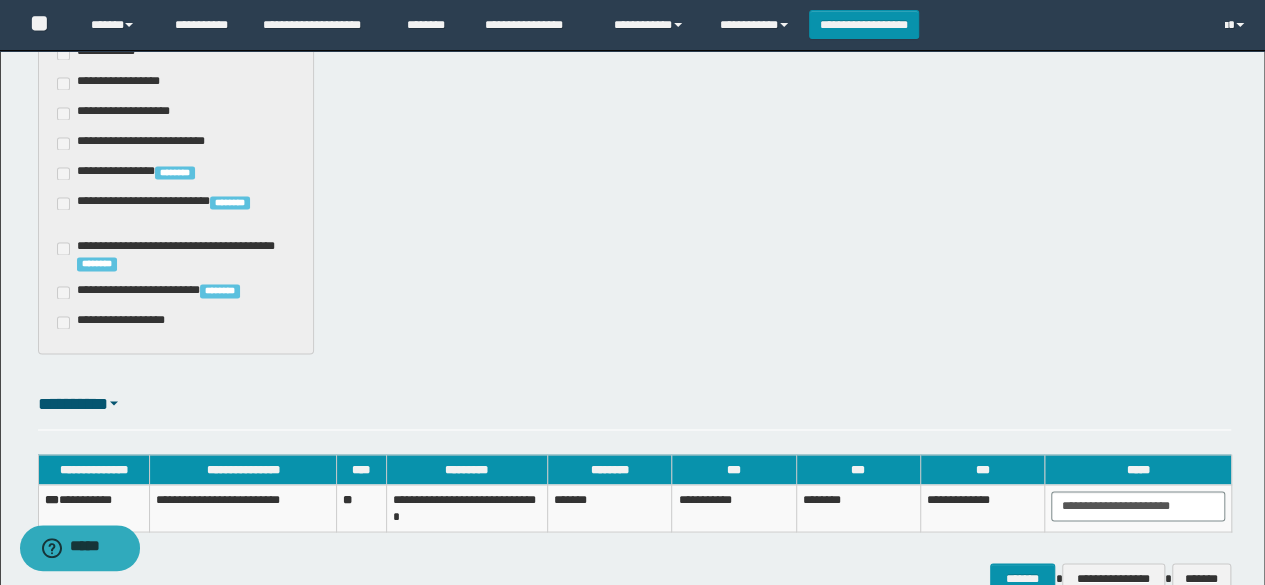 scroll, scrollTop: 1670, scrollLeft: 0, axis: vertical 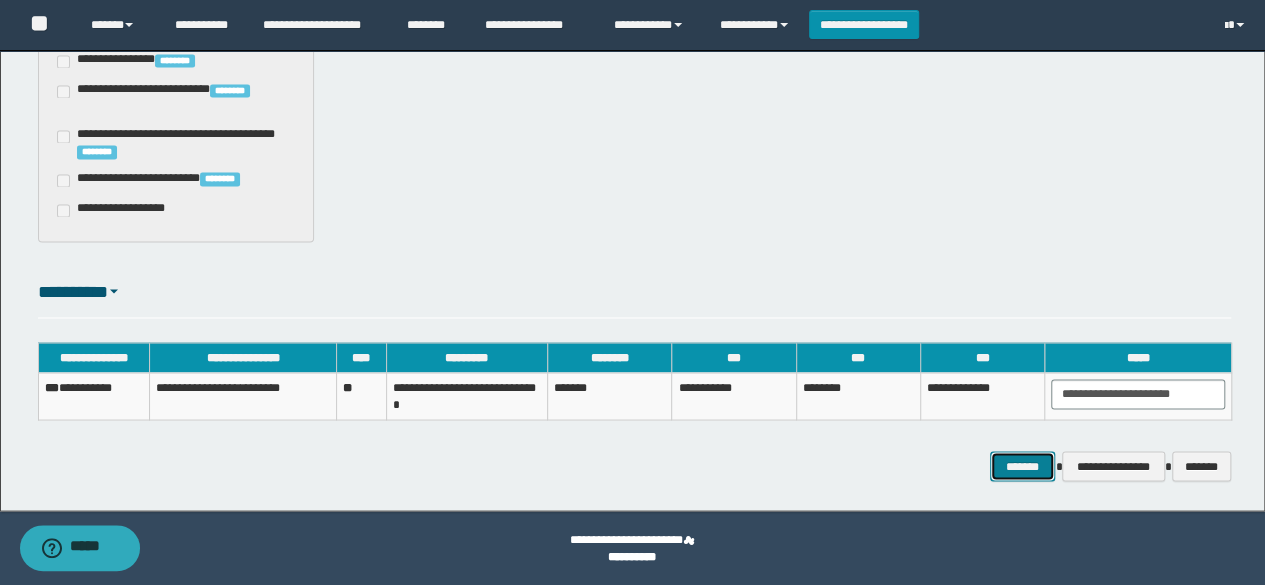 click on "*******" at bounding box center (1022, 465) 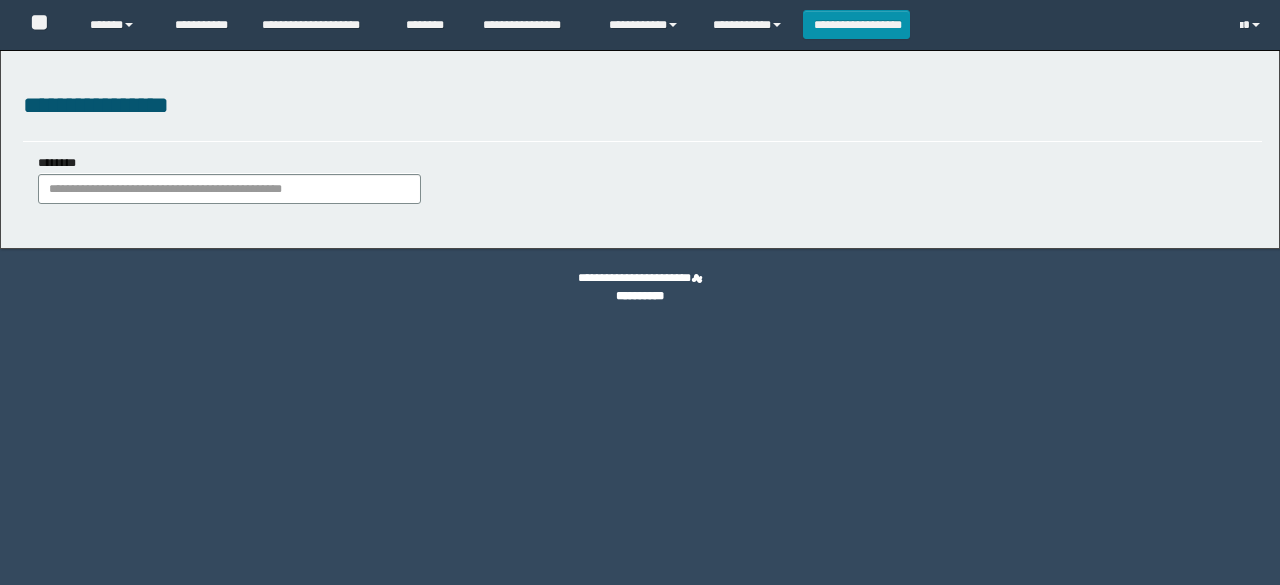 scroll, scrollTop: 0, scrollLeft: 0, axis: both 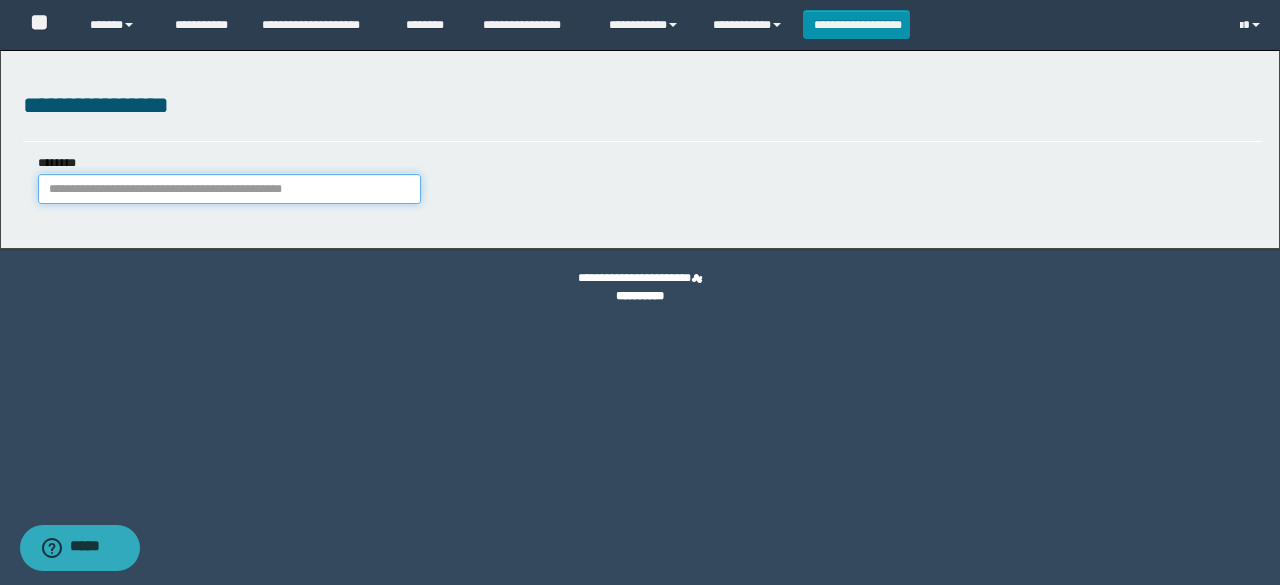 click on "********" at bounding box center [229, 189] 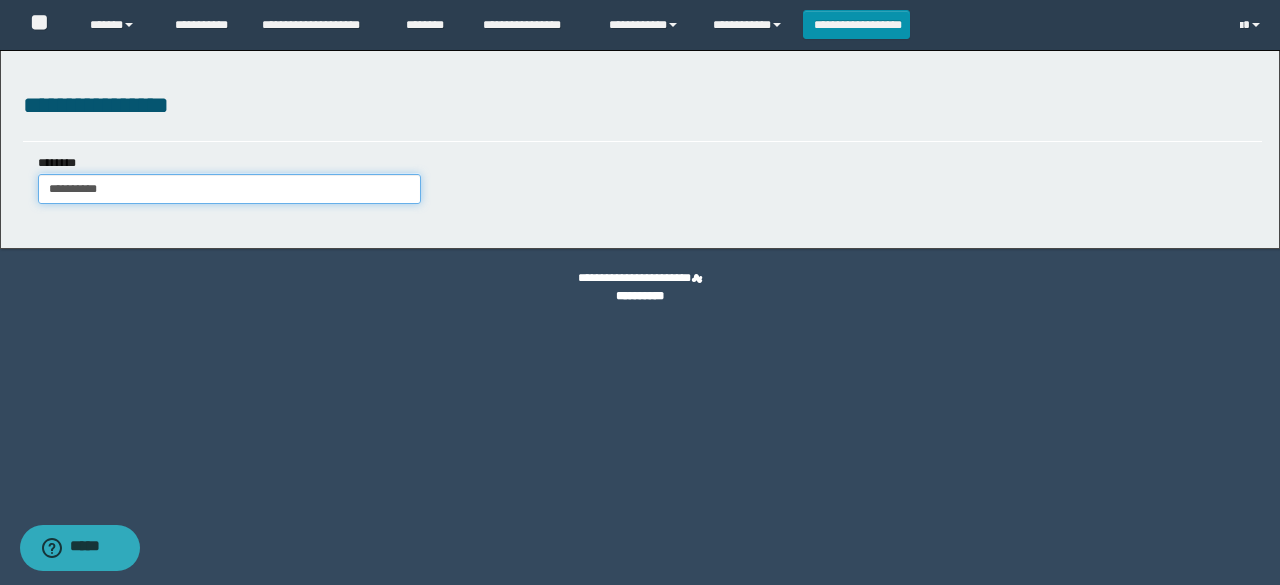 type on "**********" 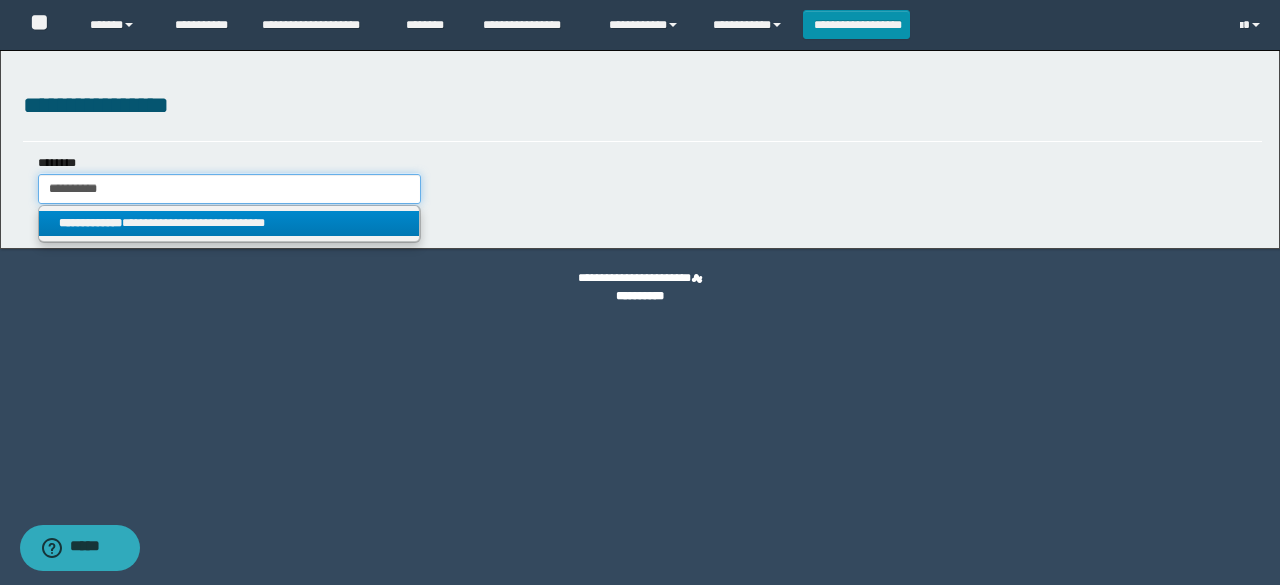 type on "**********" 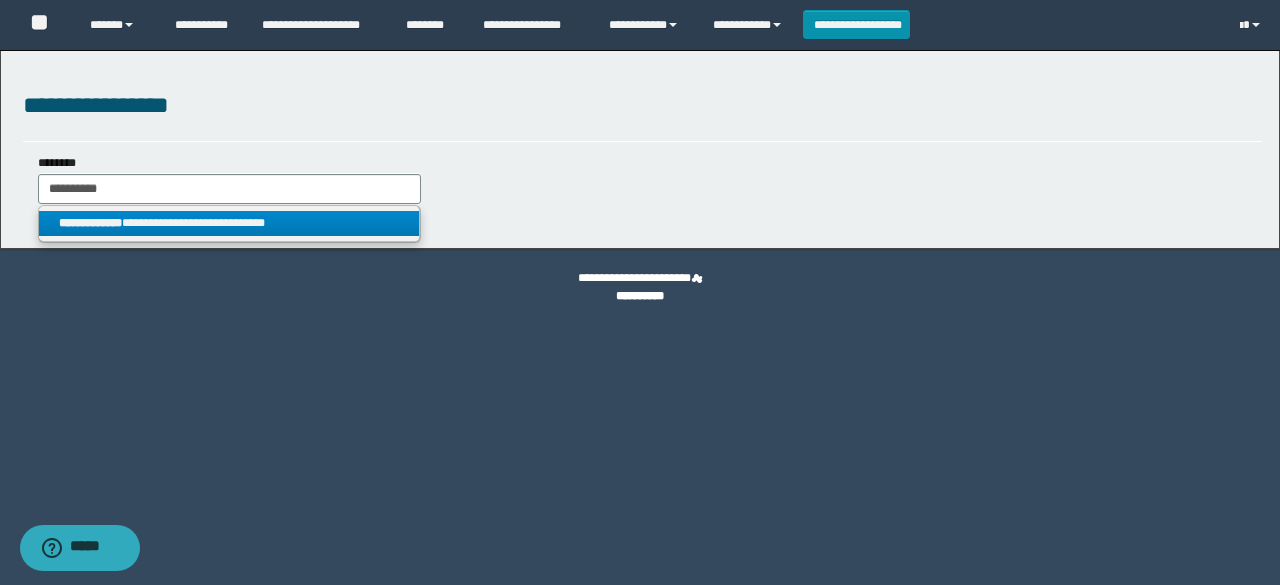 click on "**********" at bounding box center (229, 223) 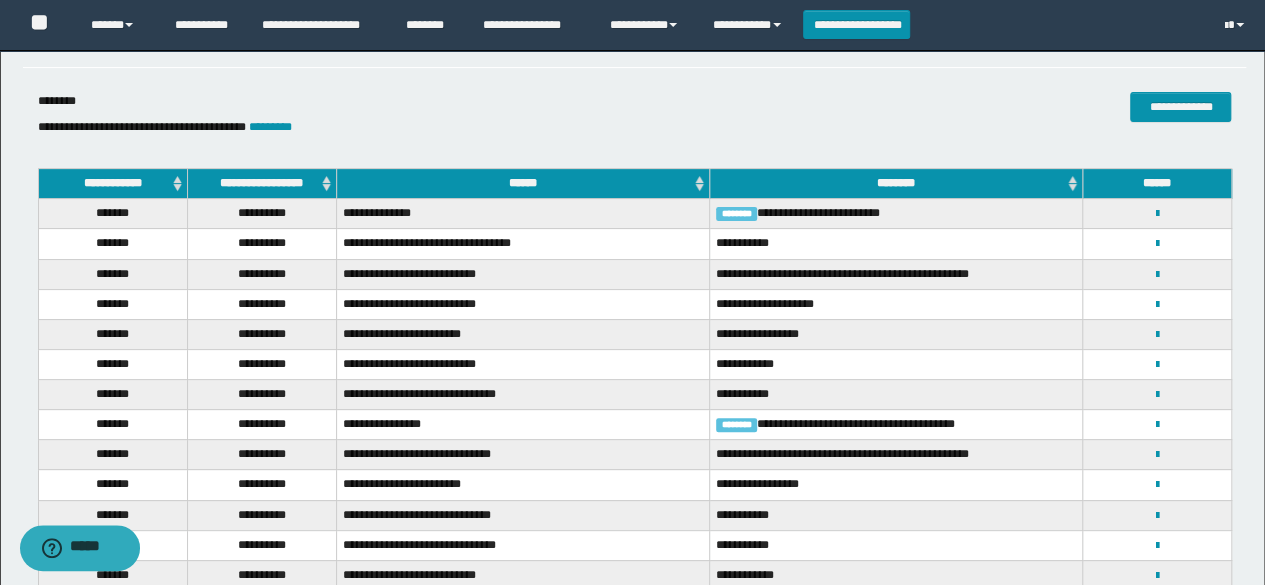 scroll, scrollTop: 289, scrollLeft: 0, axis: vertical 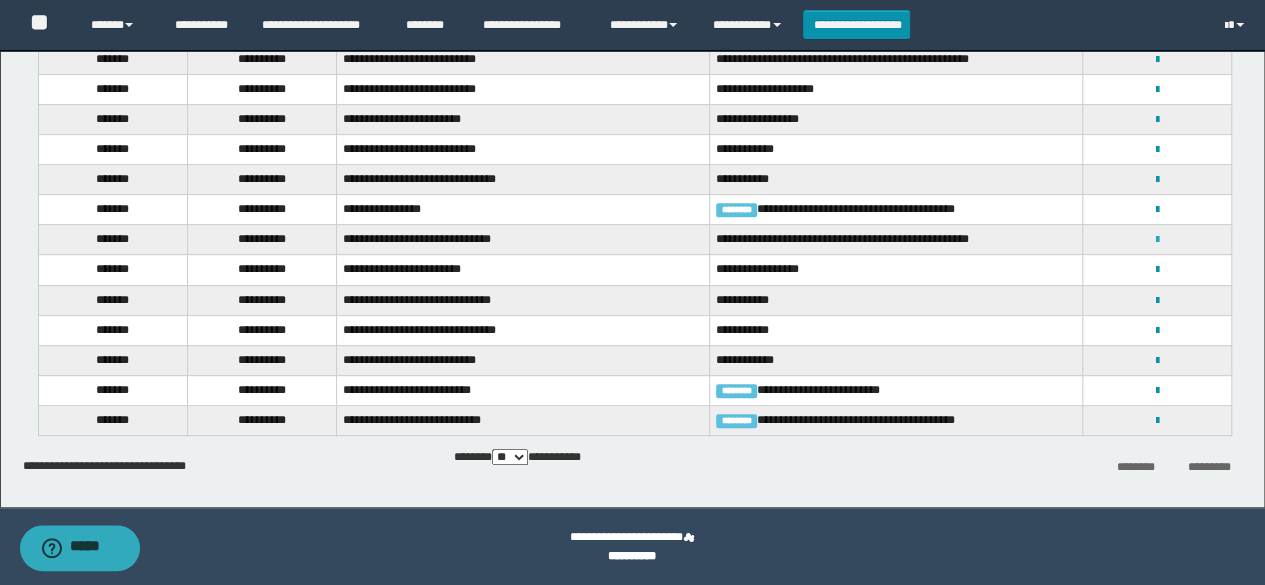 click at bounding box center (1157, 240) 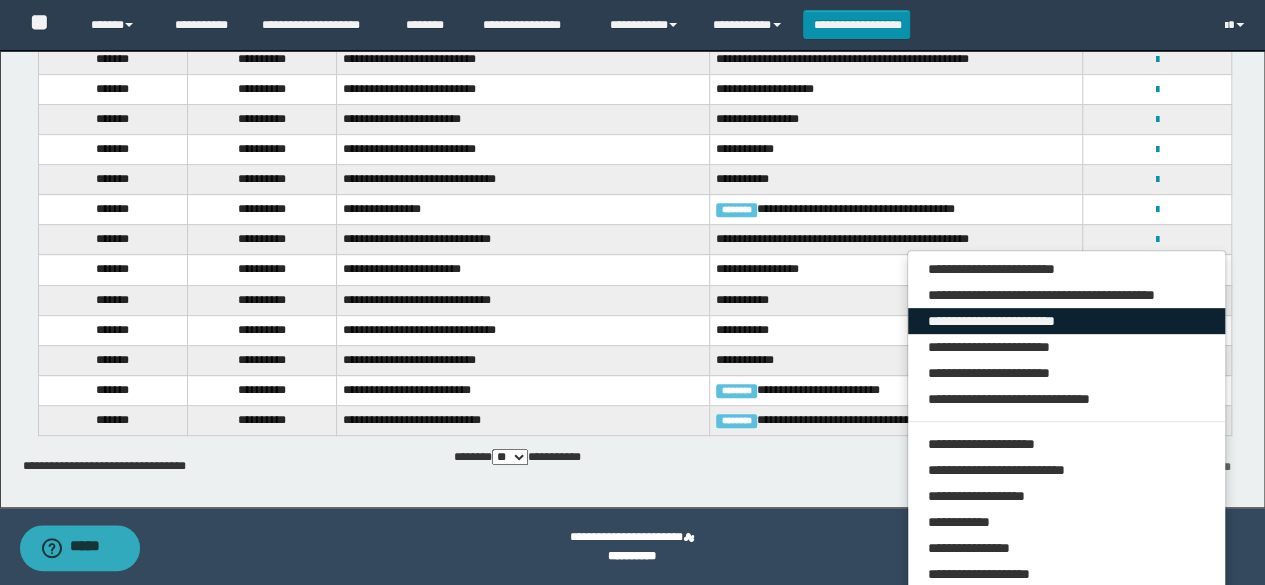 click on "**********" at bounding box center (1067, 321) 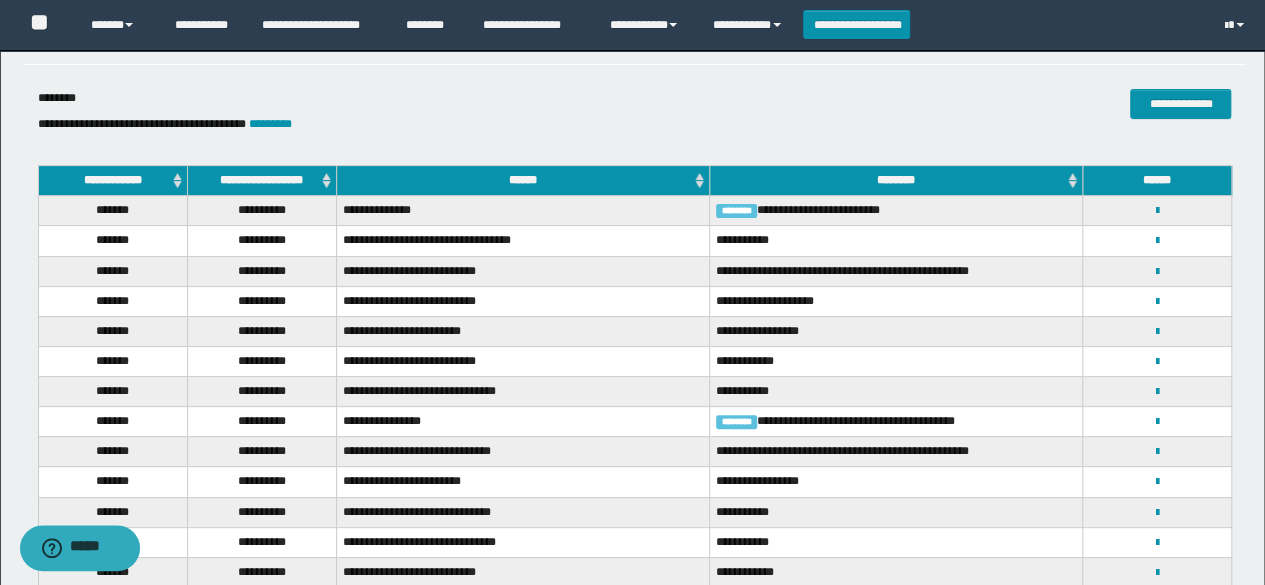 scroll, scrollTop: 0, scrollLeft: 0, axis: both 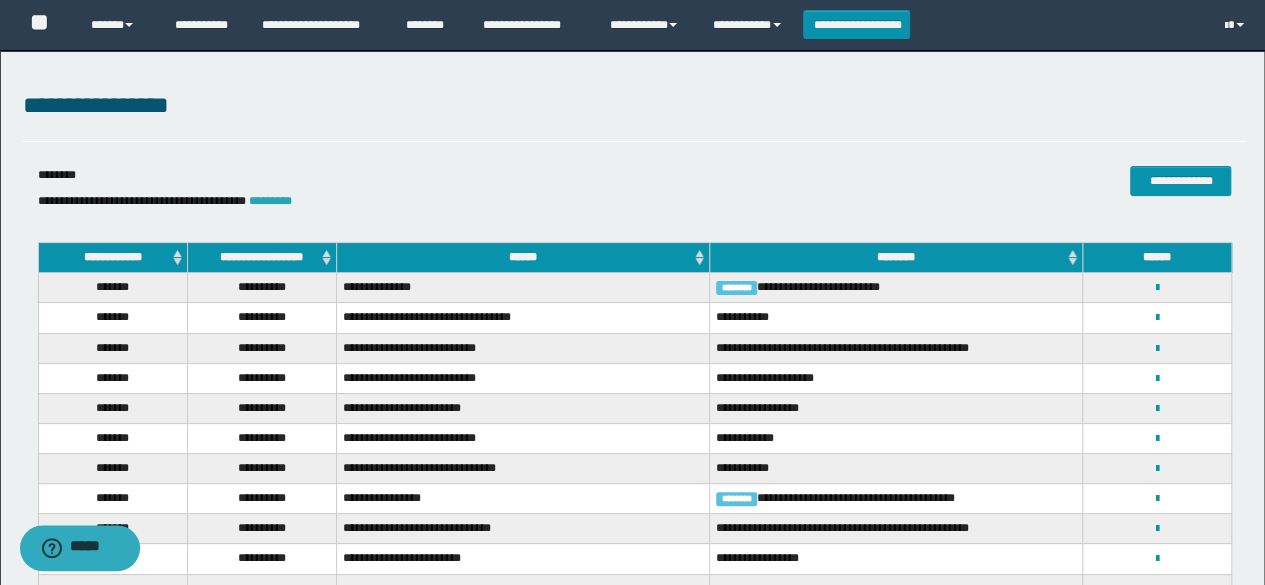 click on "*********" at bounding box center [270, 201] 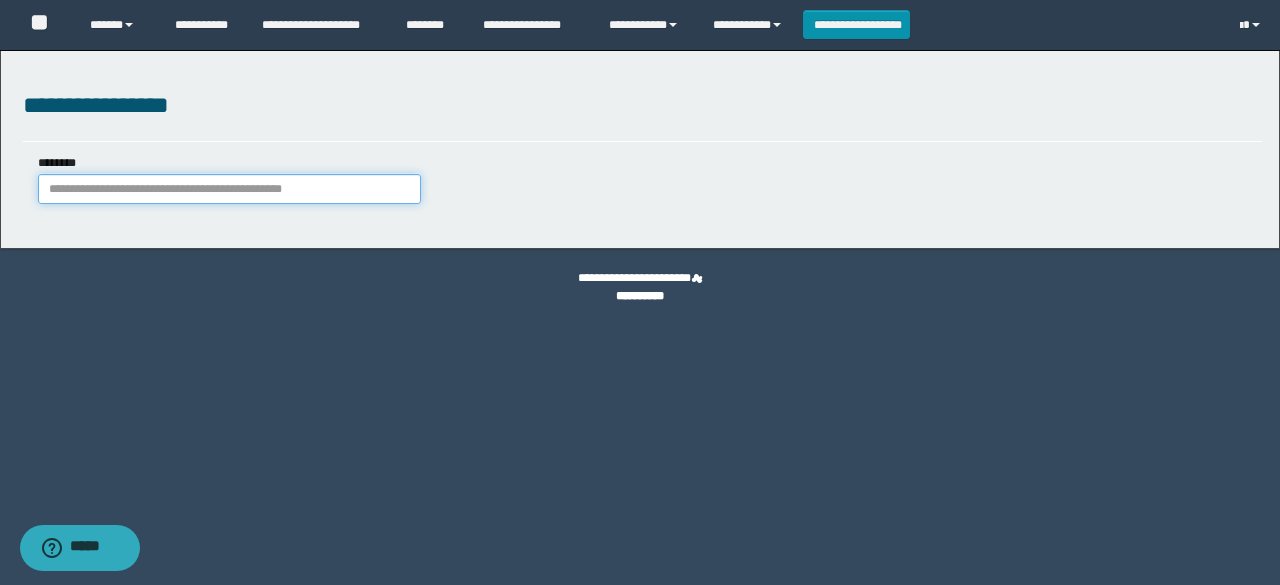 paste on "**********" 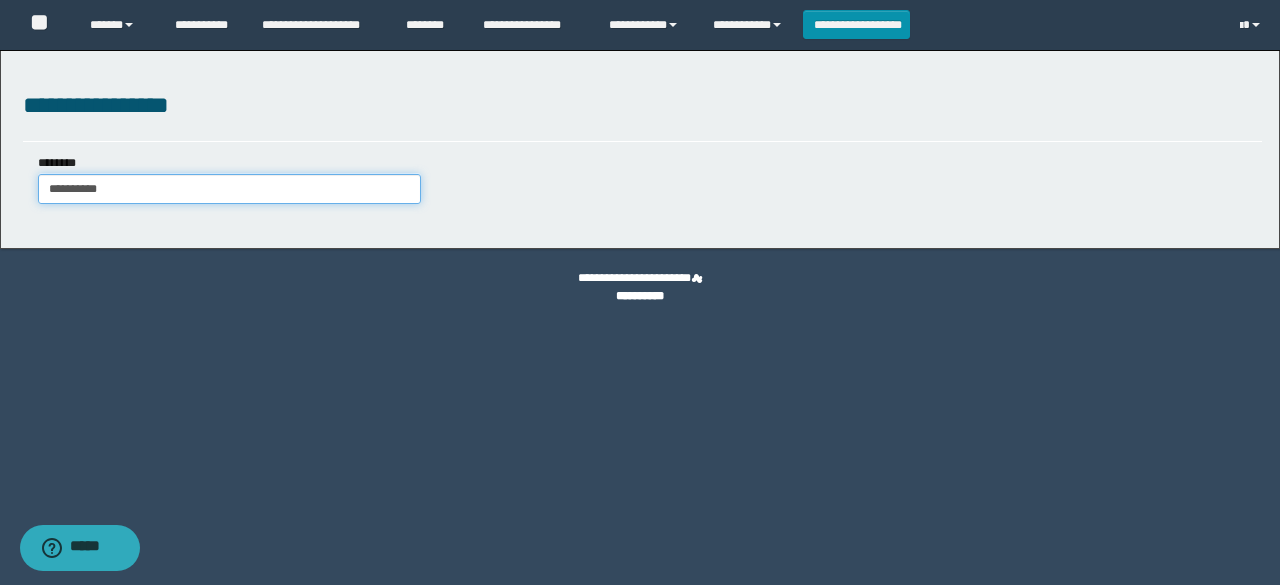 type on "**********" 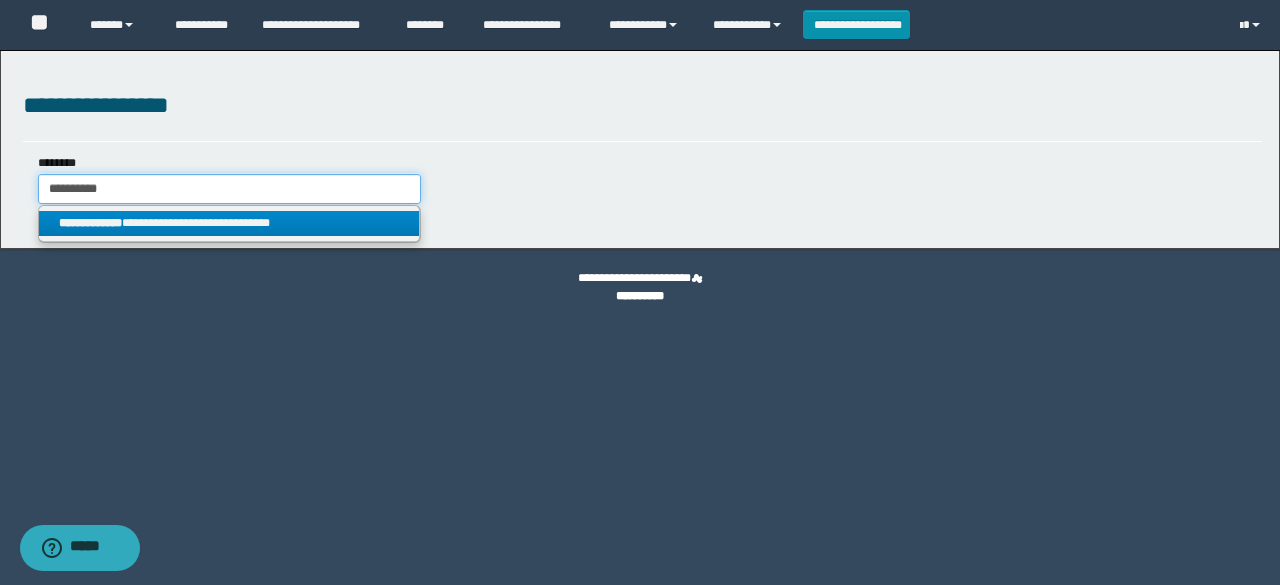 type on "**********" 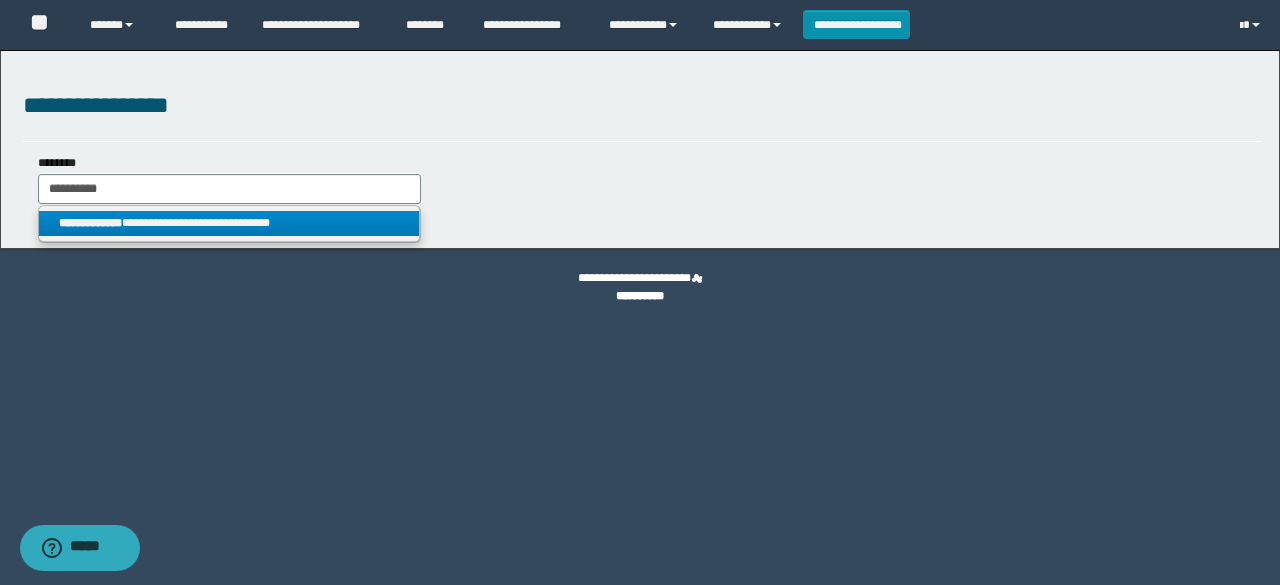 click on "**********" at bounding box center [229, 223] 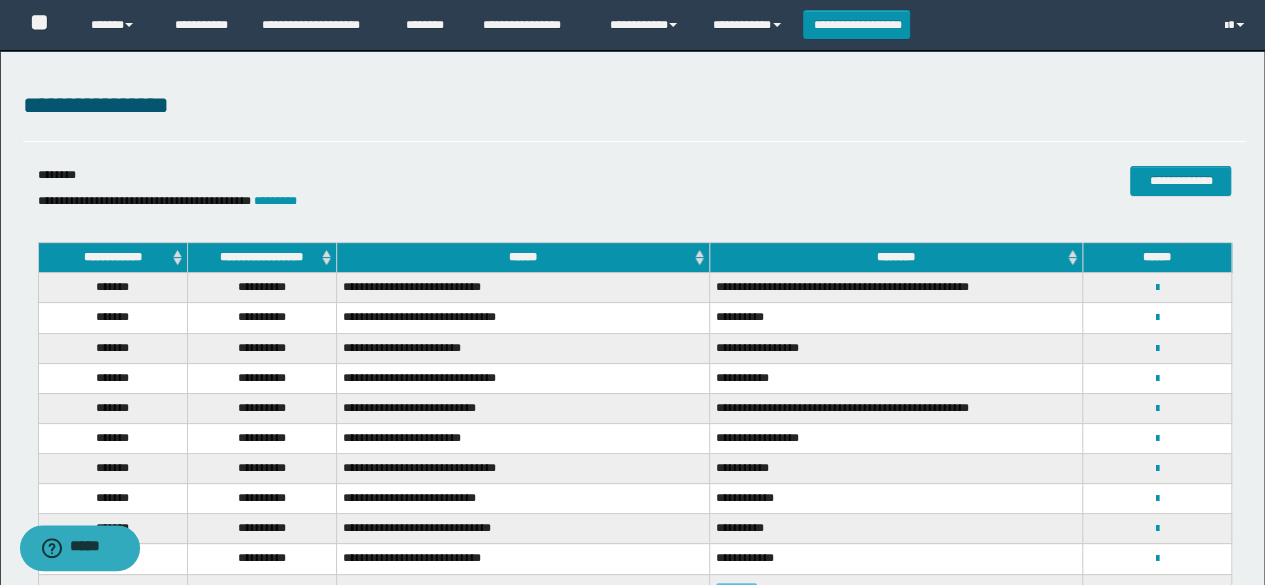 scroll, scrollTop: 100, scrollLeft: 0, axis: vertical 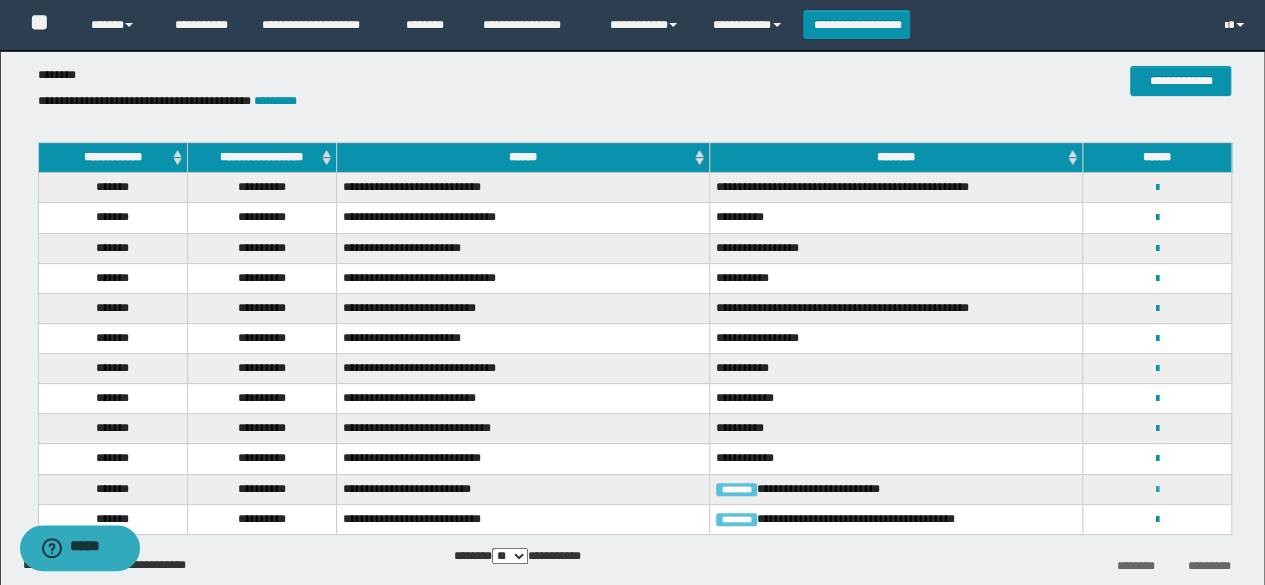 click at bounding box center [1157, 490] 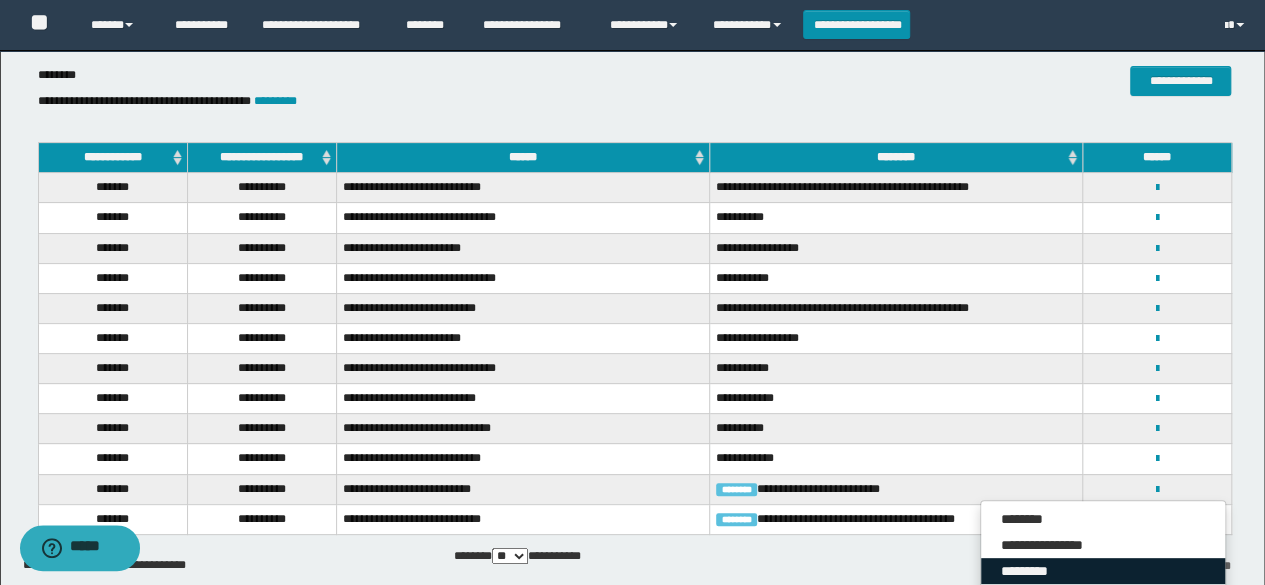 click on "*********" at bounding box center (1103, 571) 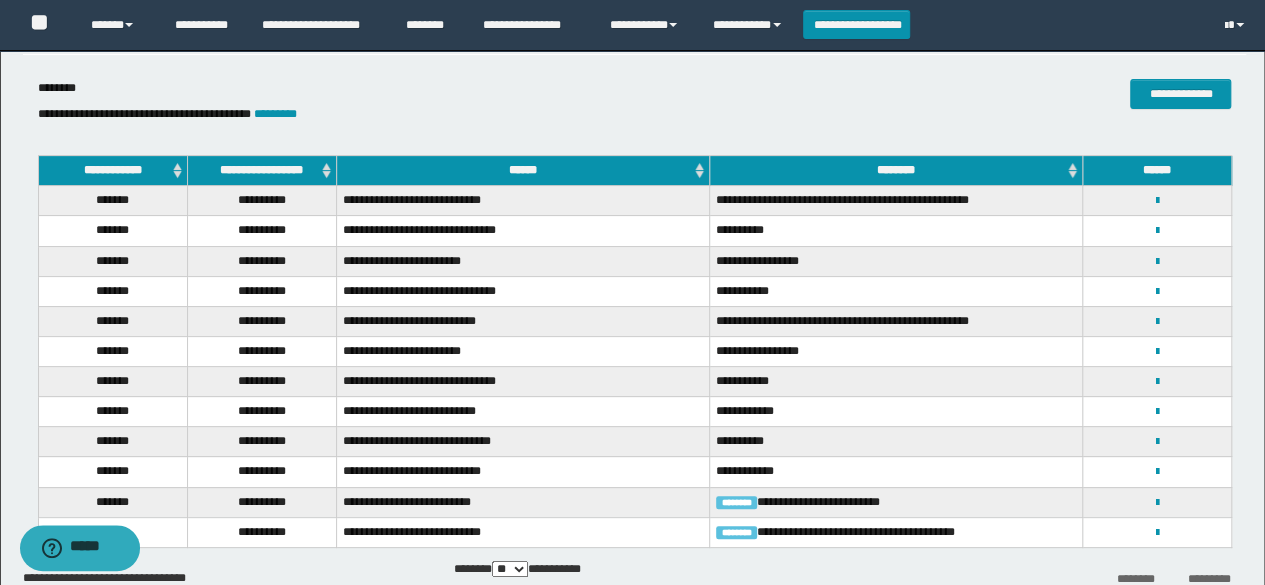scroll, scrollTop: 200, scrollLeft: 0, axis: vertical 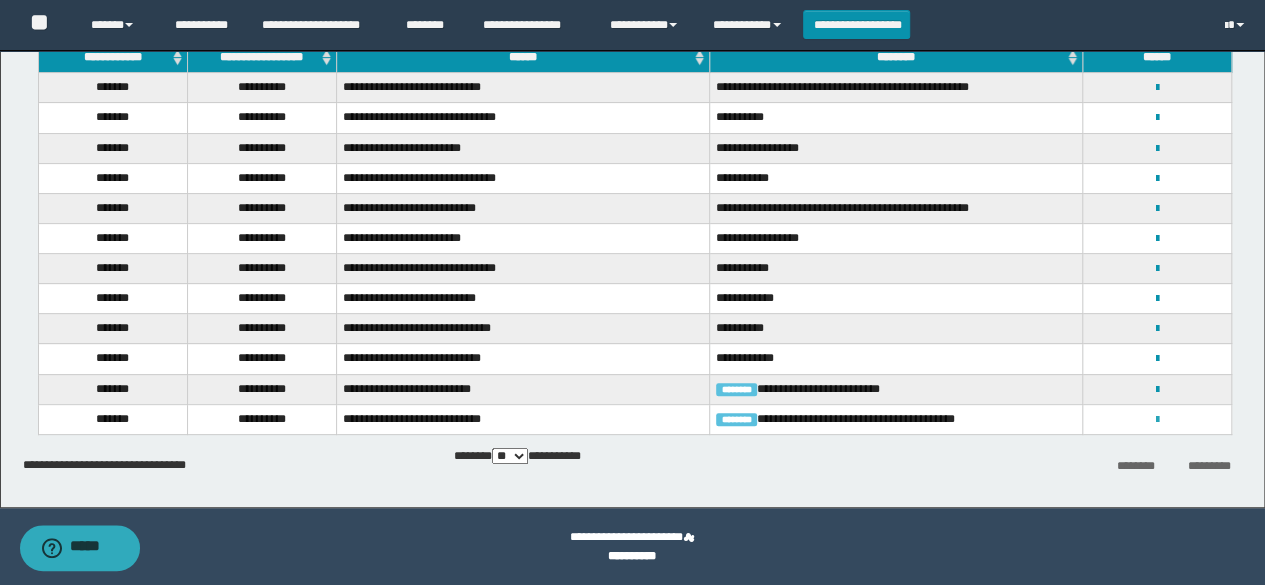 click at bounding box center (1157, 420) 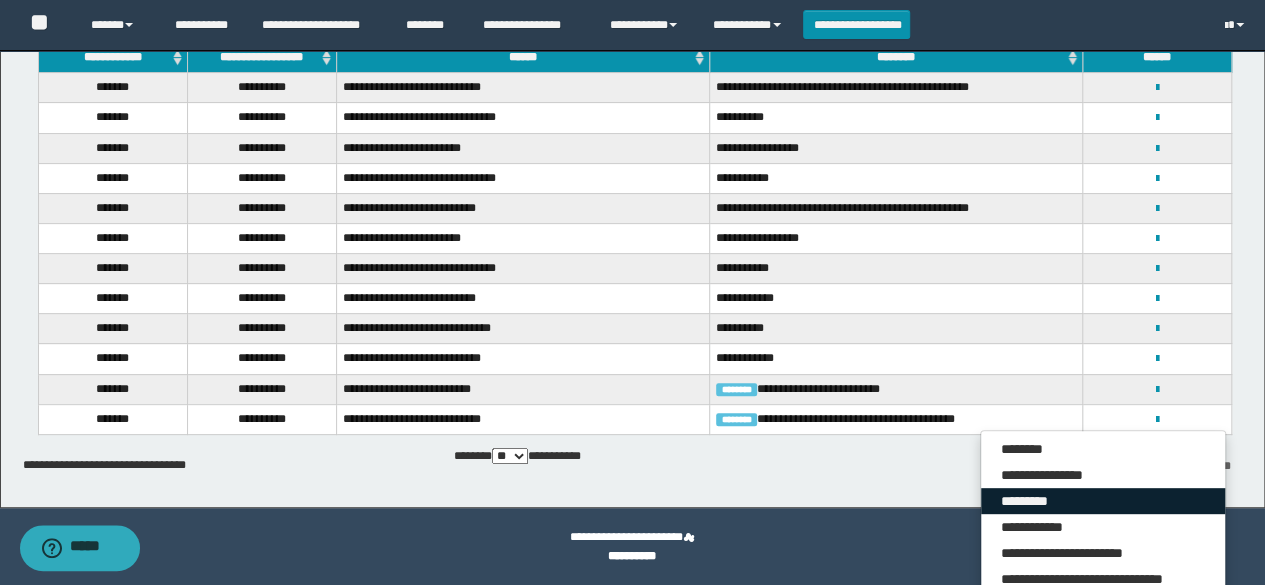click on "*********" at bounding box center (1103, 501) 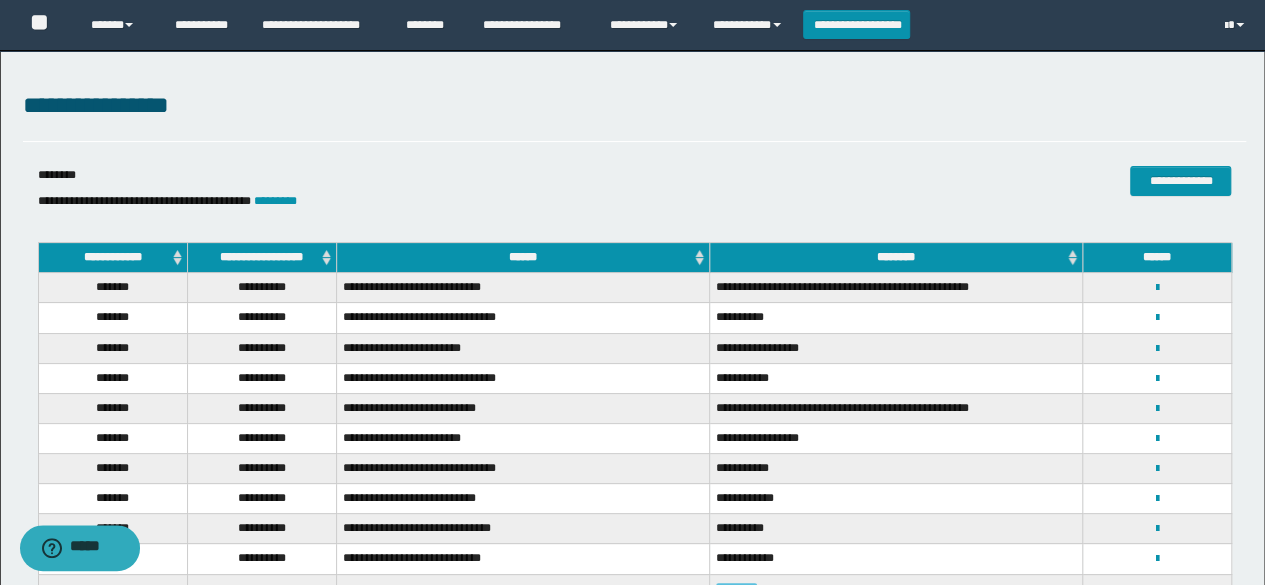 click on "**********" at bounding box center [635, 192] 